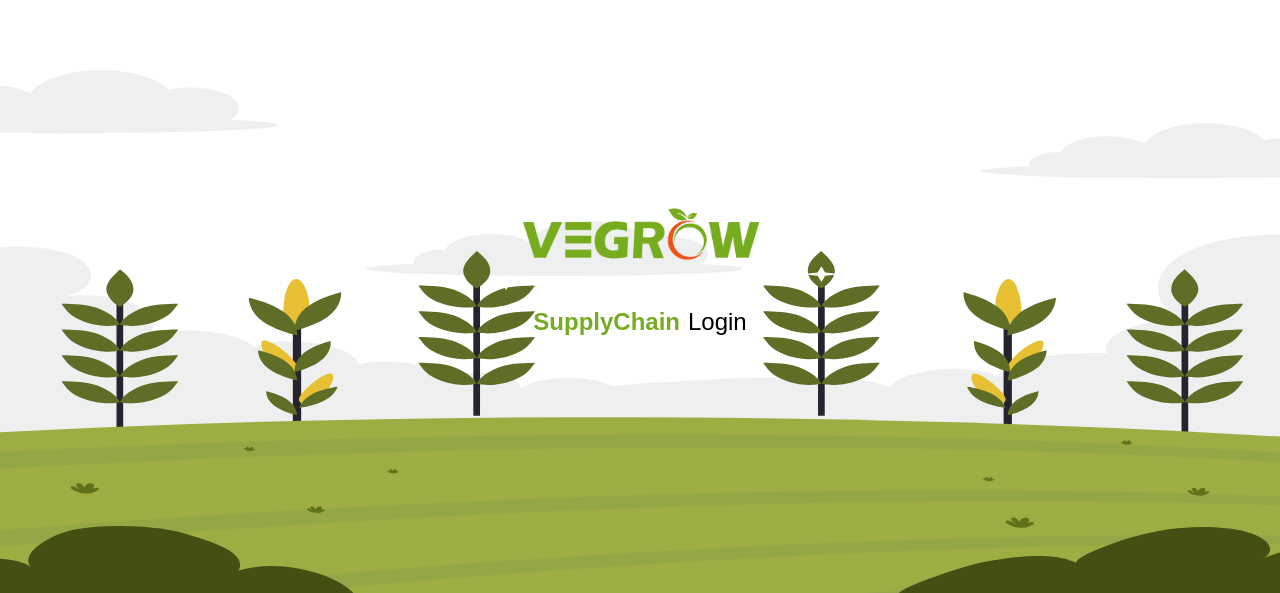 scroll, scrollTop: 0, scrollLeft: 0, axis: both 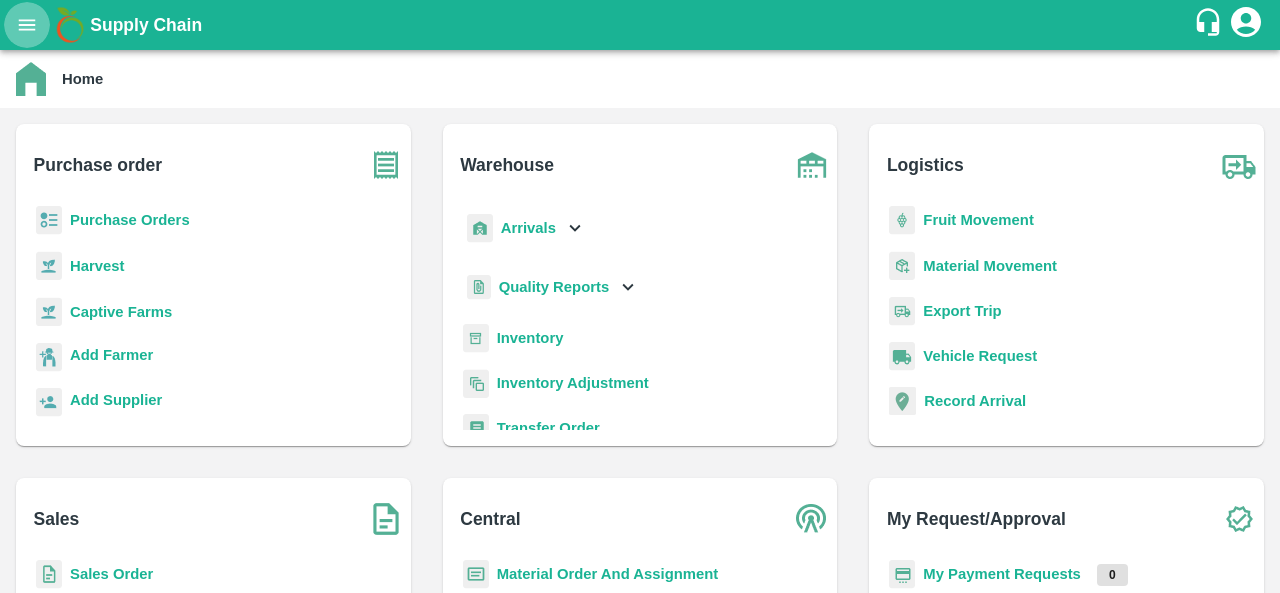 click 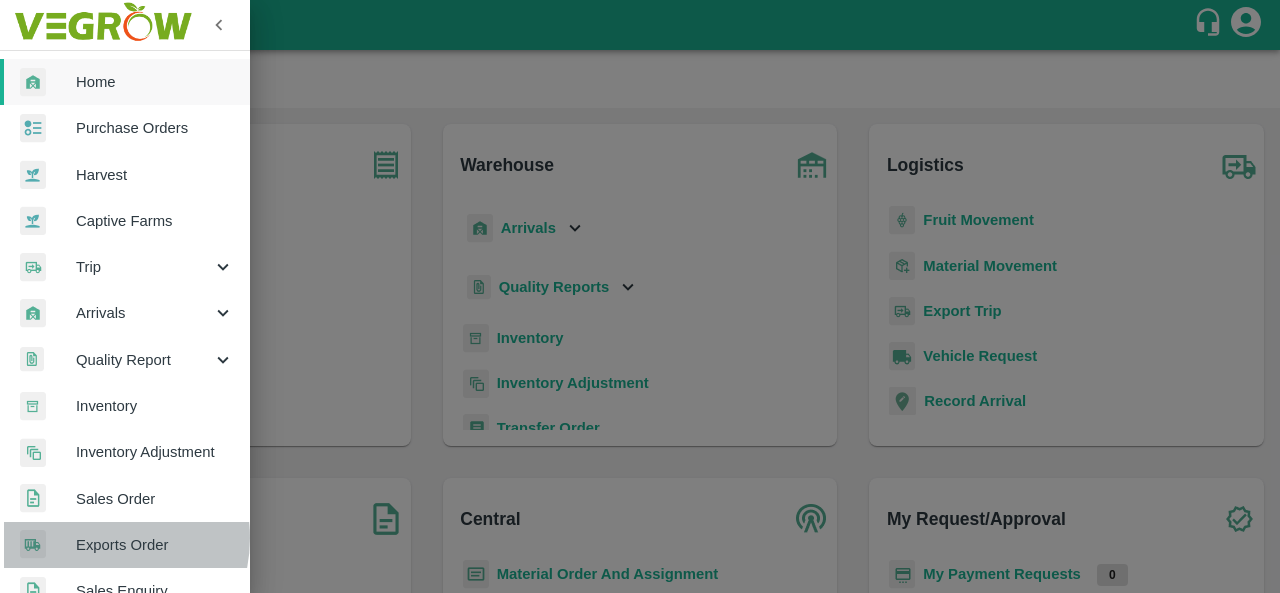 click on "Exports Order" at bounding box center (155, 545) 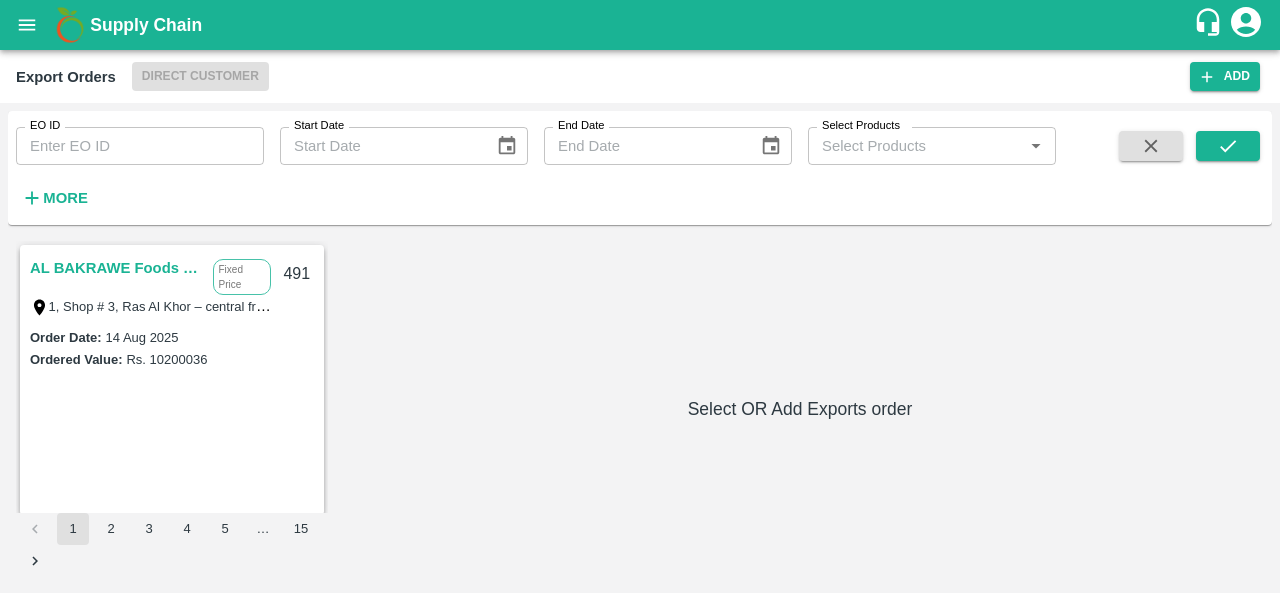 click on "Export Orders Direct Customer Add" at bounding box center [640, 76] 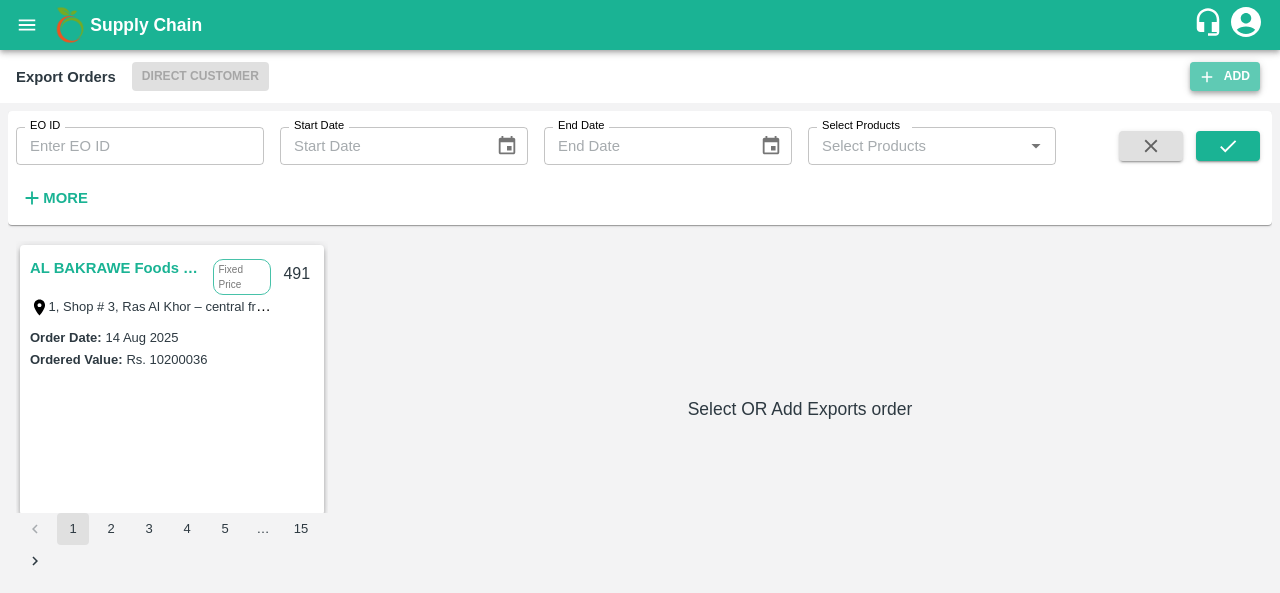 click on "Add" at bounding box center (1225, 76) 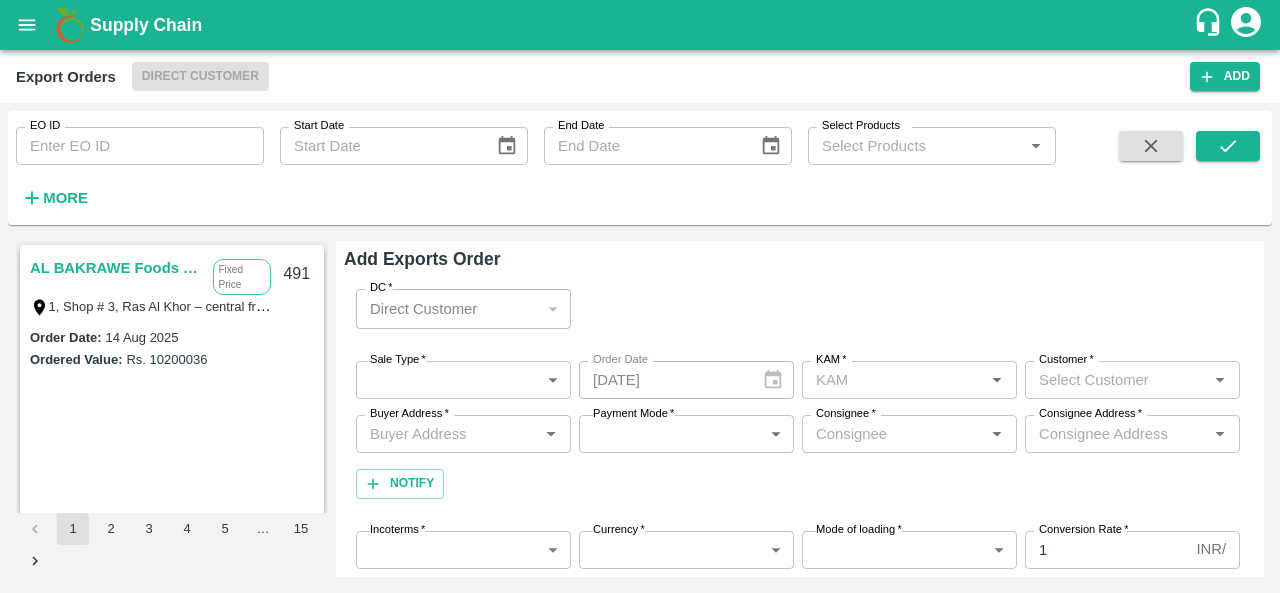 click on "Direct Customer" at bounding box center (454, 309) 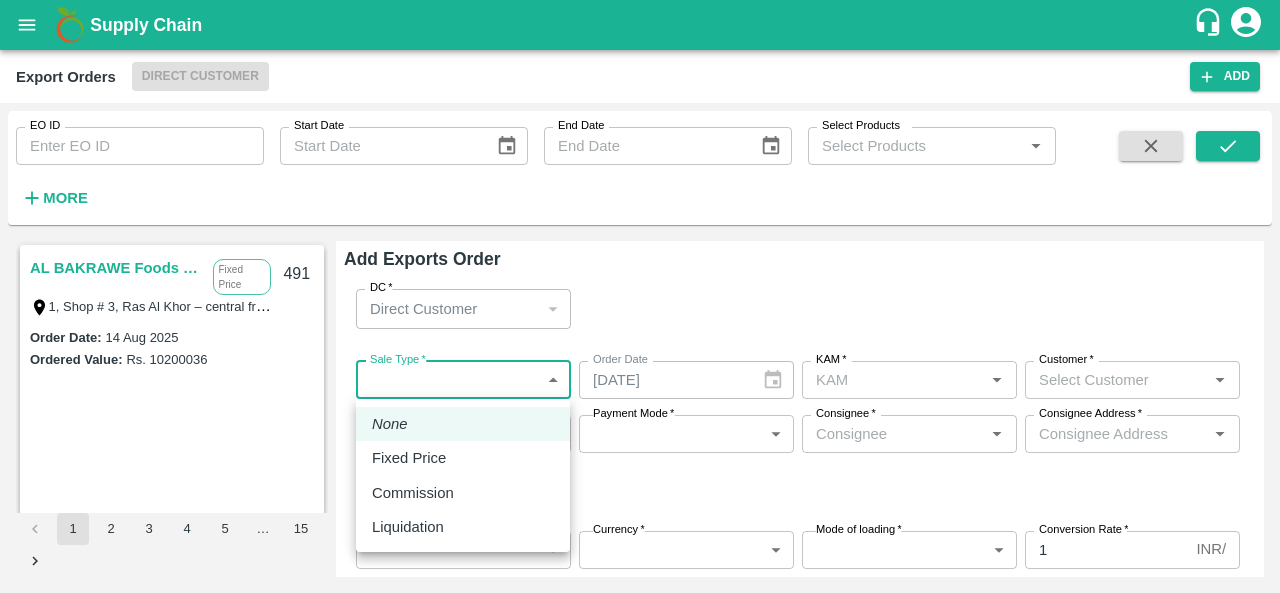 click on "Name   * Name   * Required SKU   * SKU   * Brand/Marka   * Brand/Marka   * Quantity   * 1 unit Quantity Packaging   * ​ Packaging Gross Weight   * Kgs/Unit Gross Weight Net Weight   * Kgs/Unit Net Weight Actual Price   * /Unit Actual Price" at bounding box center [640, 296] 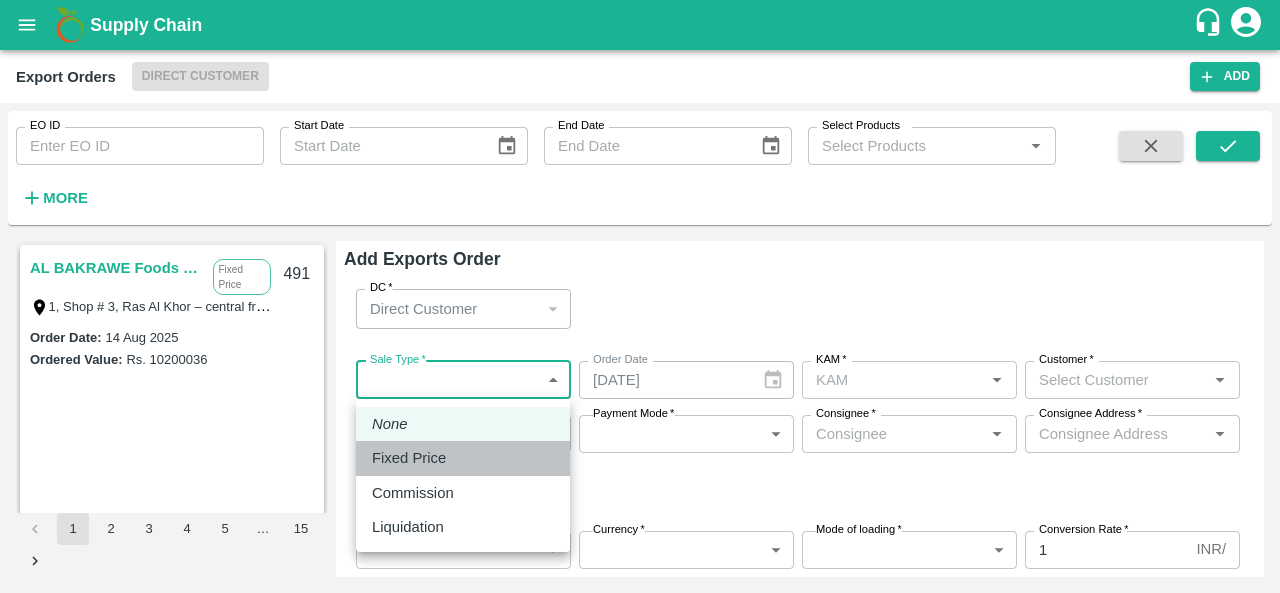 click on "Fixed Price" at bounding box center (409, 458) 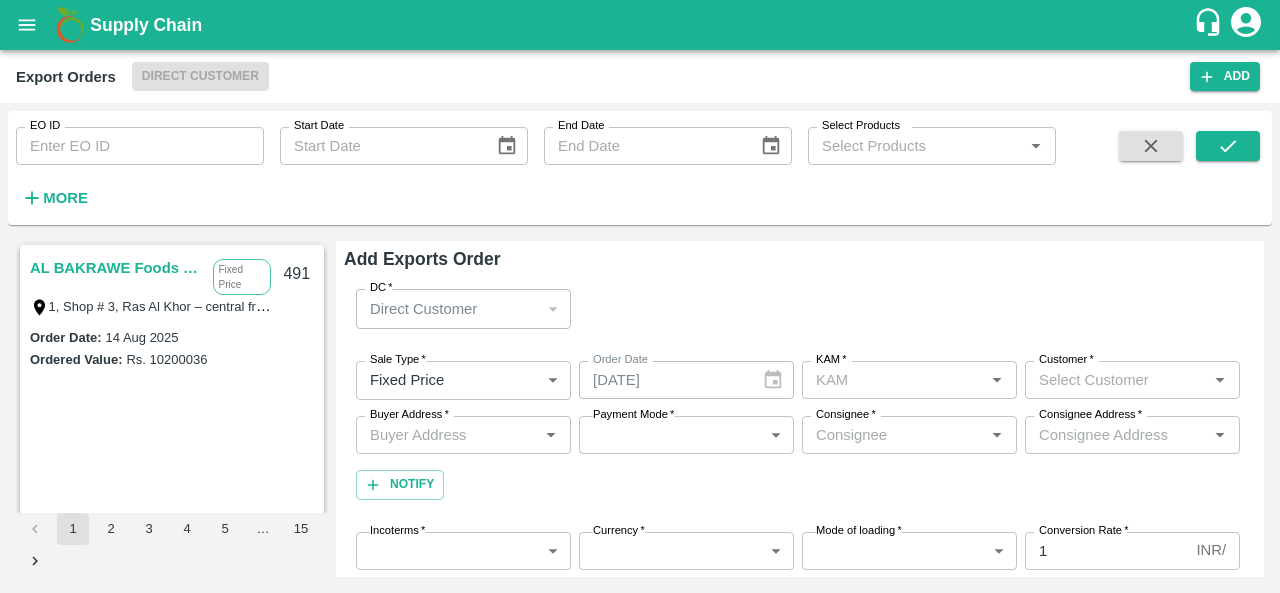 click on "[DATE] Order Date" at bounding box center (686, 380) 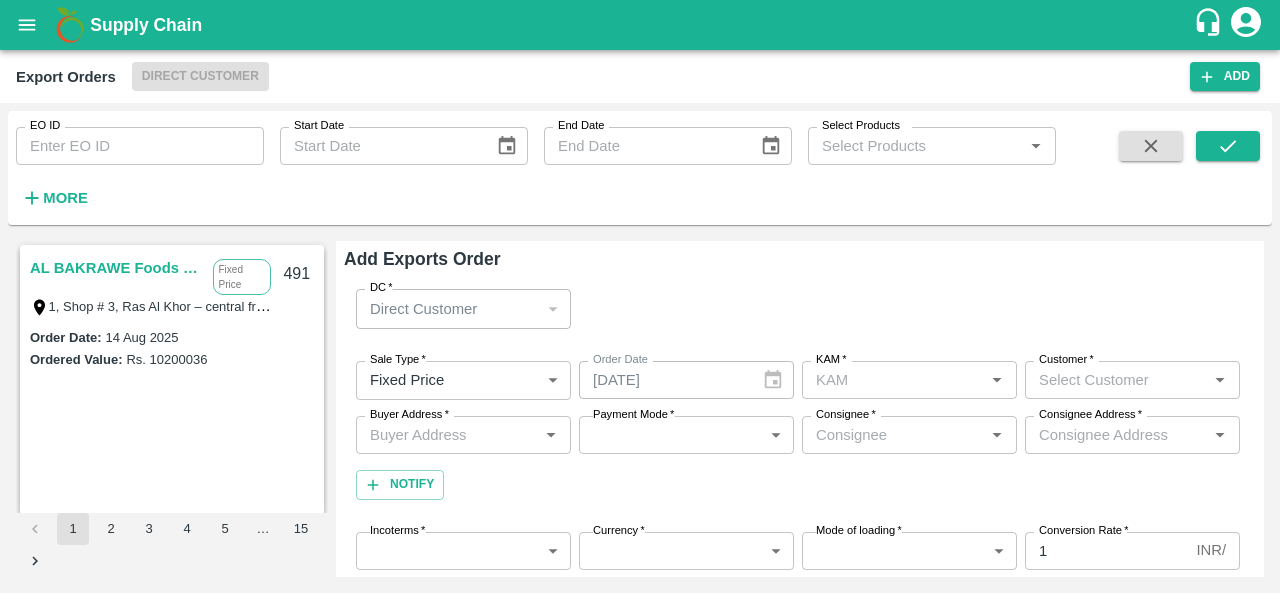 click on "Order Date" at bounding box center [620, 360] 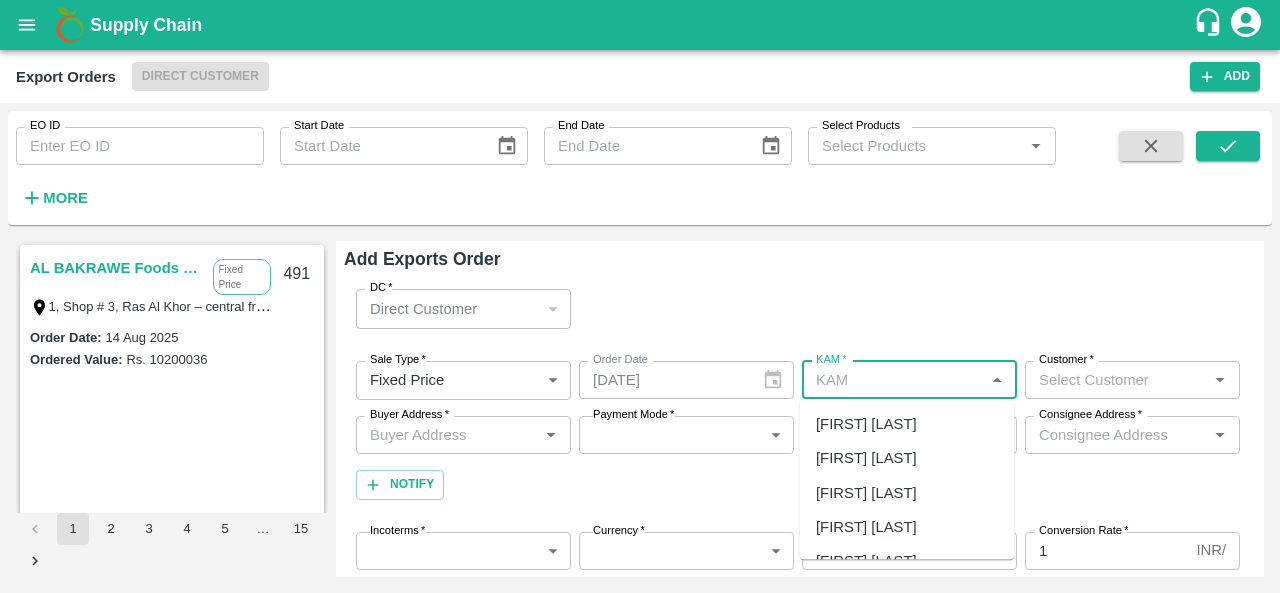 click on "KAM   *" at bounding box center [893, 380] 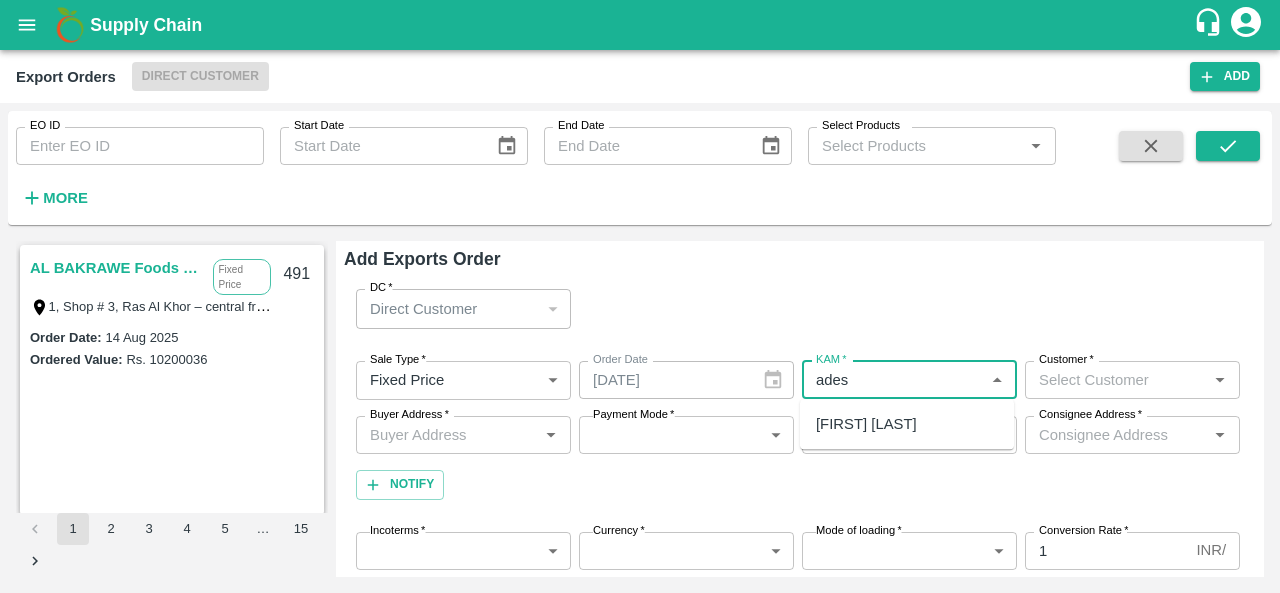 click on "[FIRST] [LAST]" at bounding box center (907, 424) 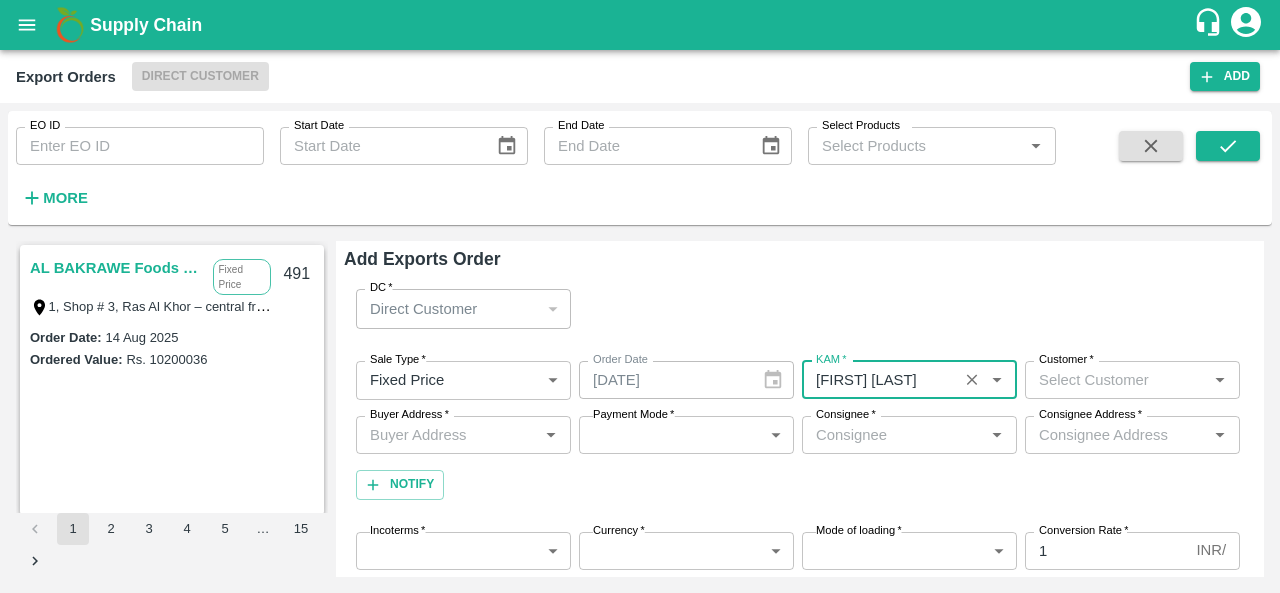 type on "[FIRST] [LAST]" 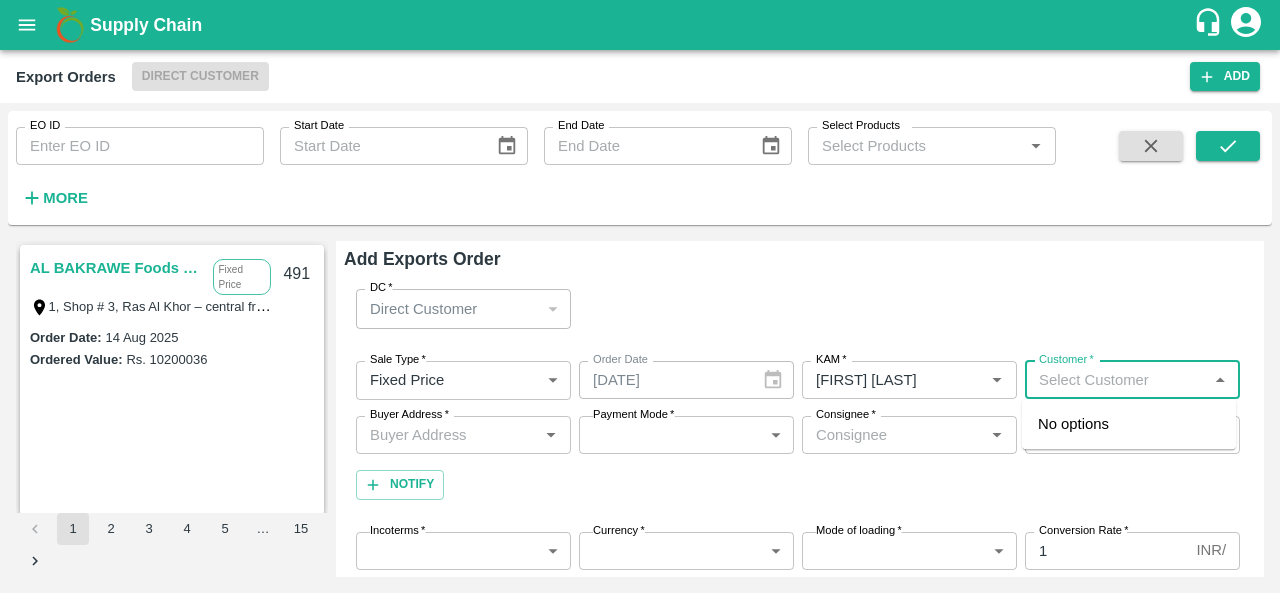 click on "Customer   *" at bounding box center (1116, 380) 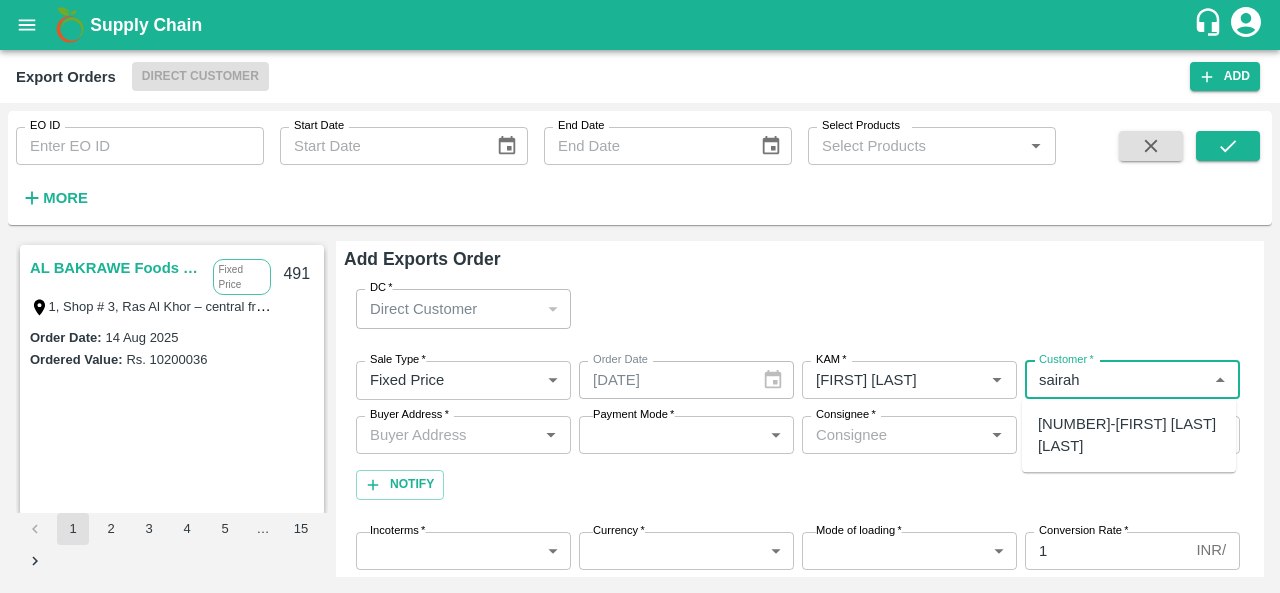 click on "[NUMBER]-[FIRST] [LAST] [LAST]" at bounding box center (1129, 435) 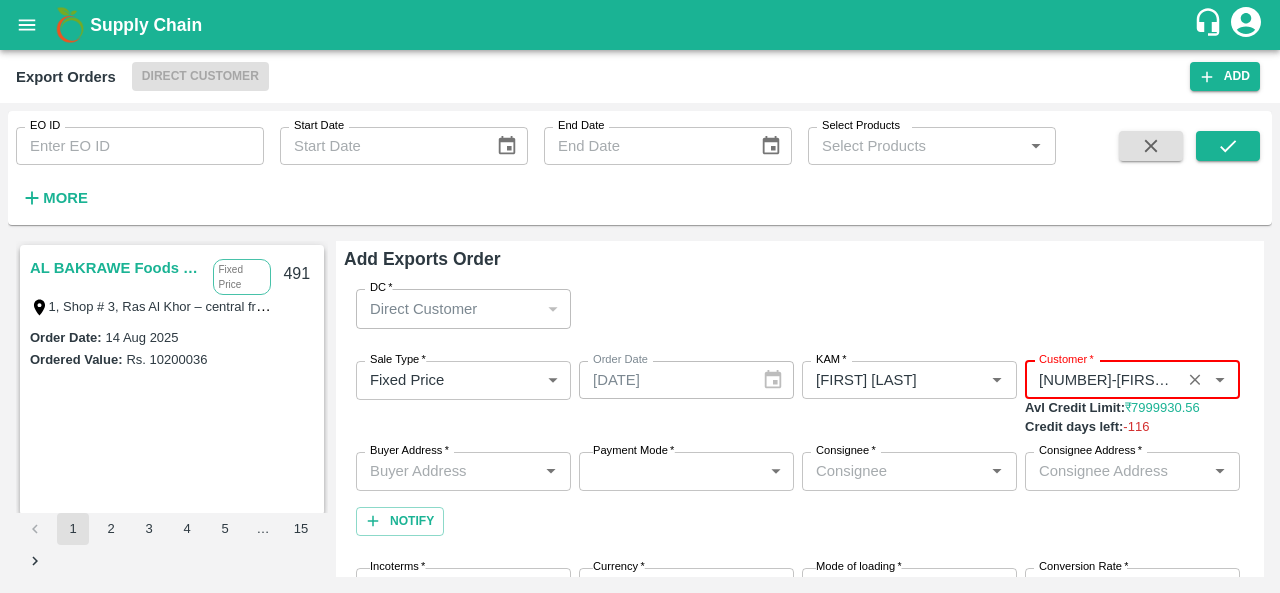 type on "[NUMBER]-[FIRST] [LAST] [LAST]" 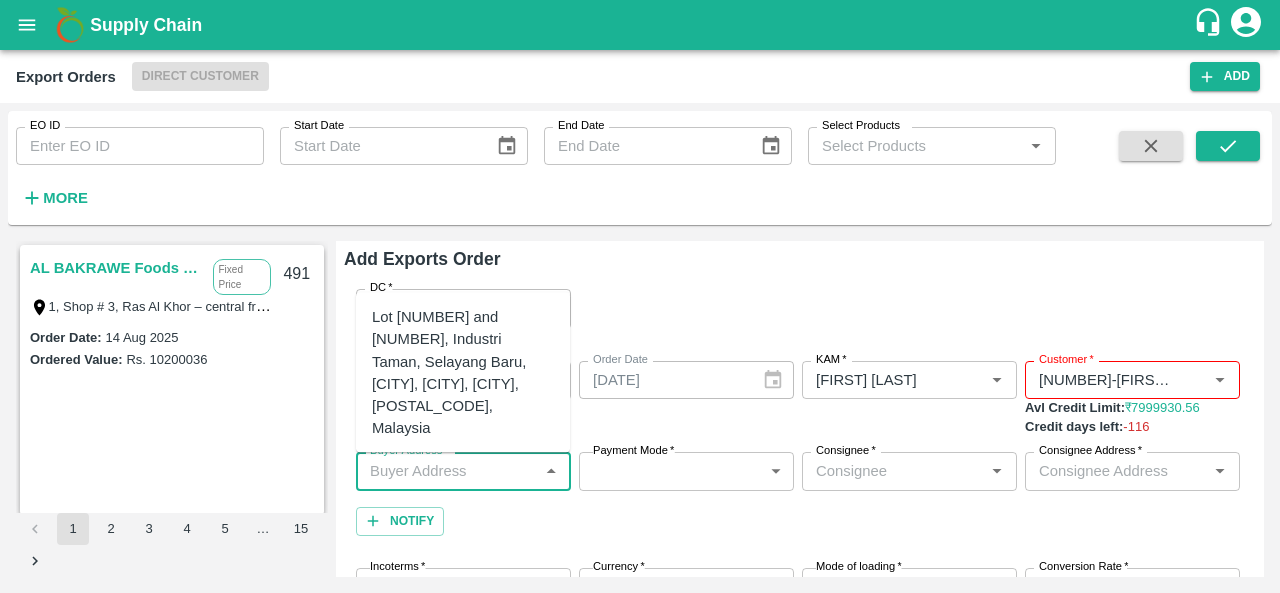 click on "Buyer Address   *" at bounding box center [447, 471] 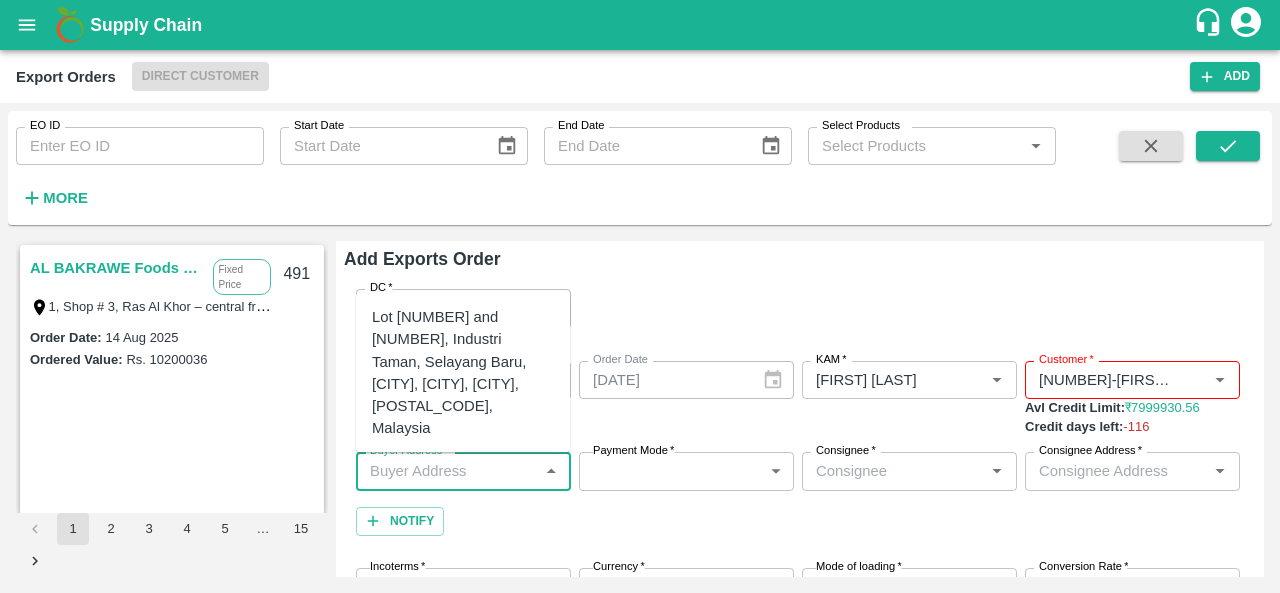 click on "Lot [NUMBER] and [NUMBER], Industri Taman, Selayang Baru, [CITY], [CITY], [CITY], [POSTAL_CODE], Malaysia" at bounding box center [463, 373] 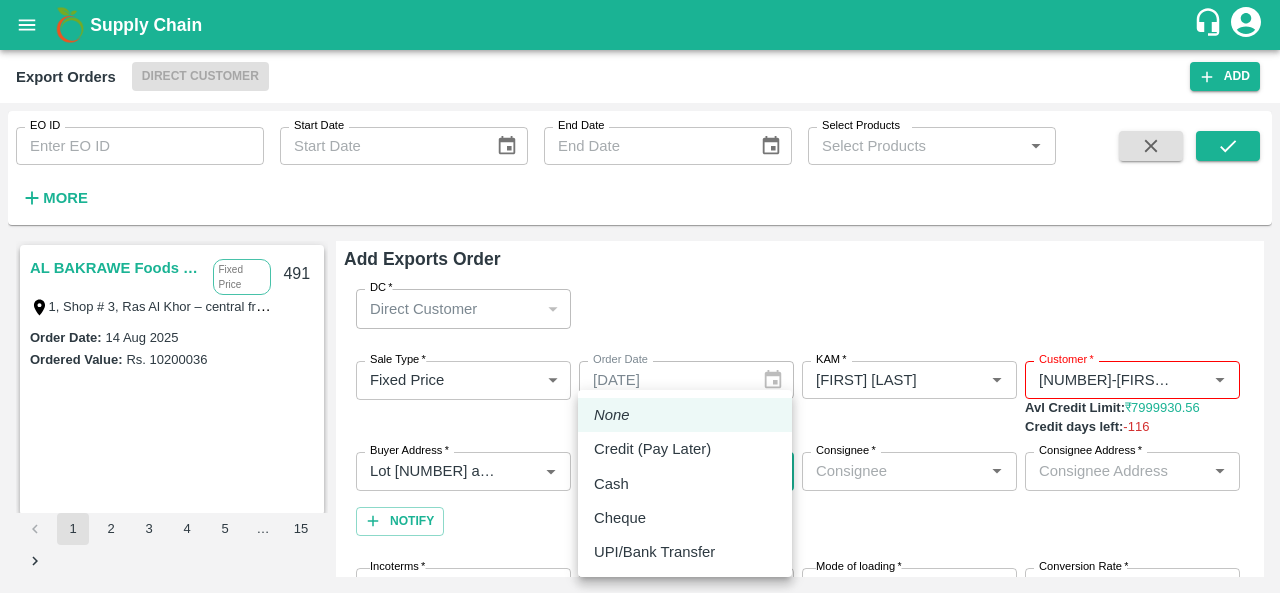 click on "Name   * Name   * Required SKU   * SKU   * Brand/Marka   * Brand/Marka   * Quantity   * 1 unit Quantity Packaging   * ​ Packaging Gross Weight   * Kgs/Unit Gross Weight Net Weight   * Kgs/Unit Net Weight Actual Price   * /Unit Actual Price" at bounding box center [640, 296] 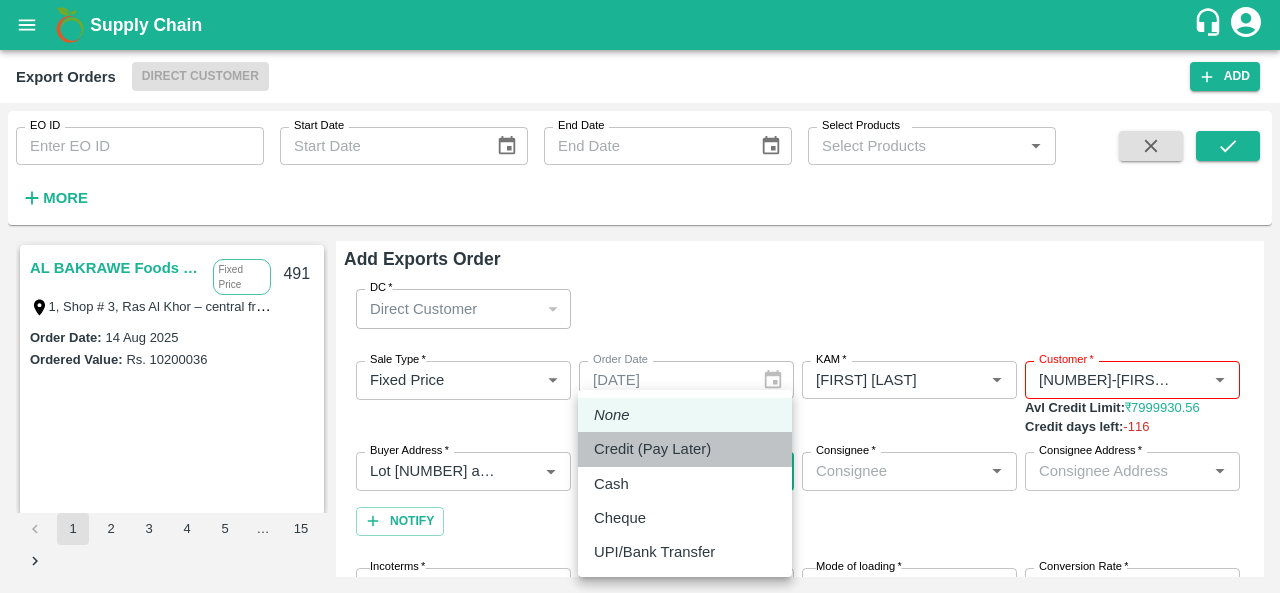 click on "Credit (Pay Later)" at bounding box center (652, 449) 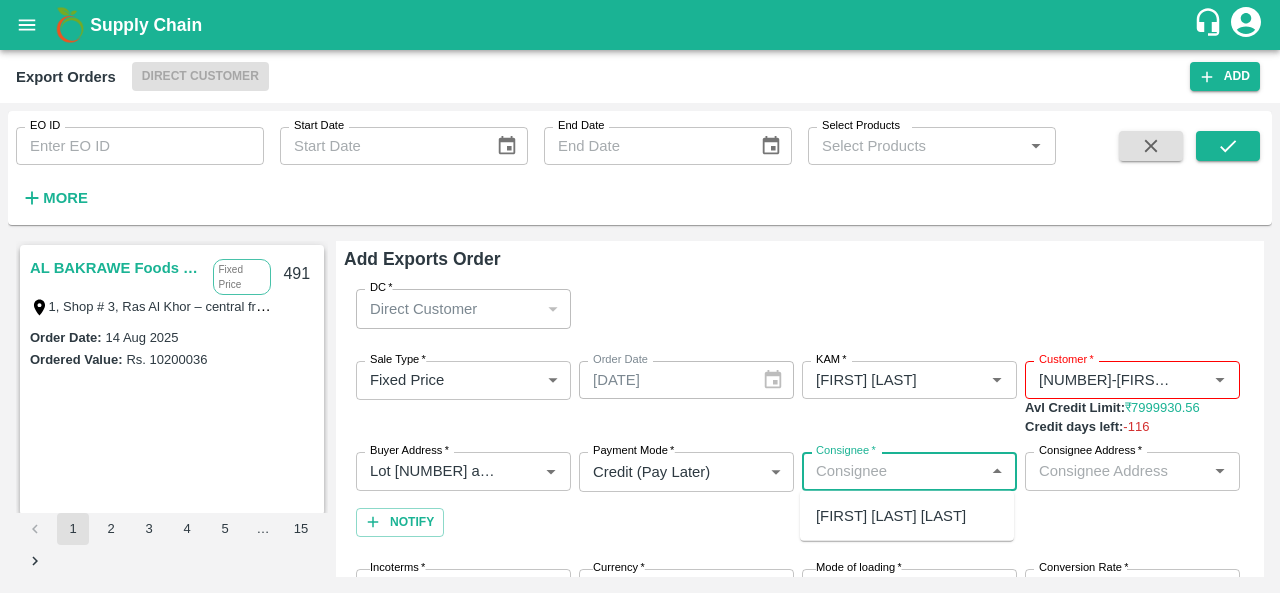click on "Consignee   *" at bounding box center [893, 471] 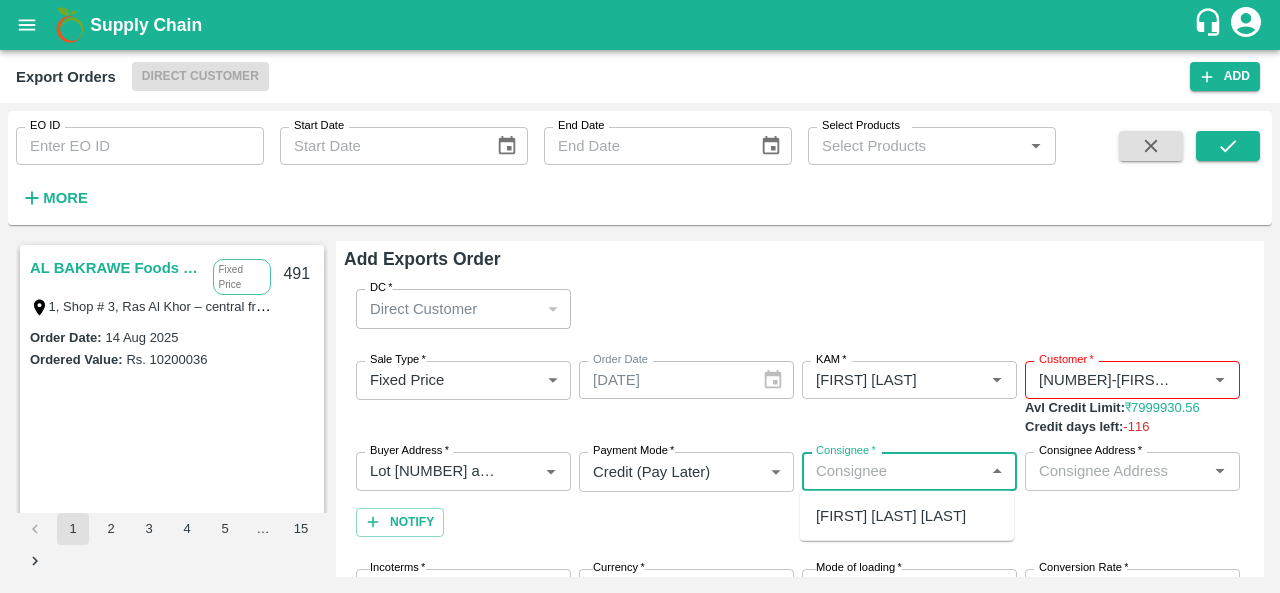 click on "[FIRST] [LAST] [LAST]" at bounding box center [891, 516] 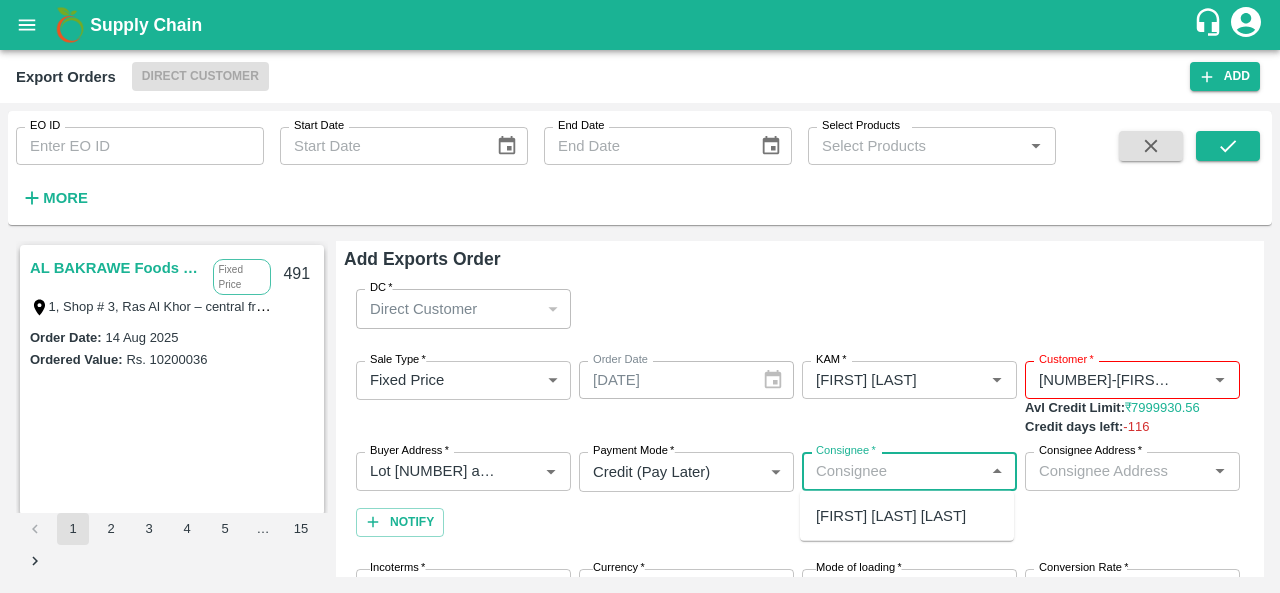 type on "[FIRST] [LAST] [LAST]" 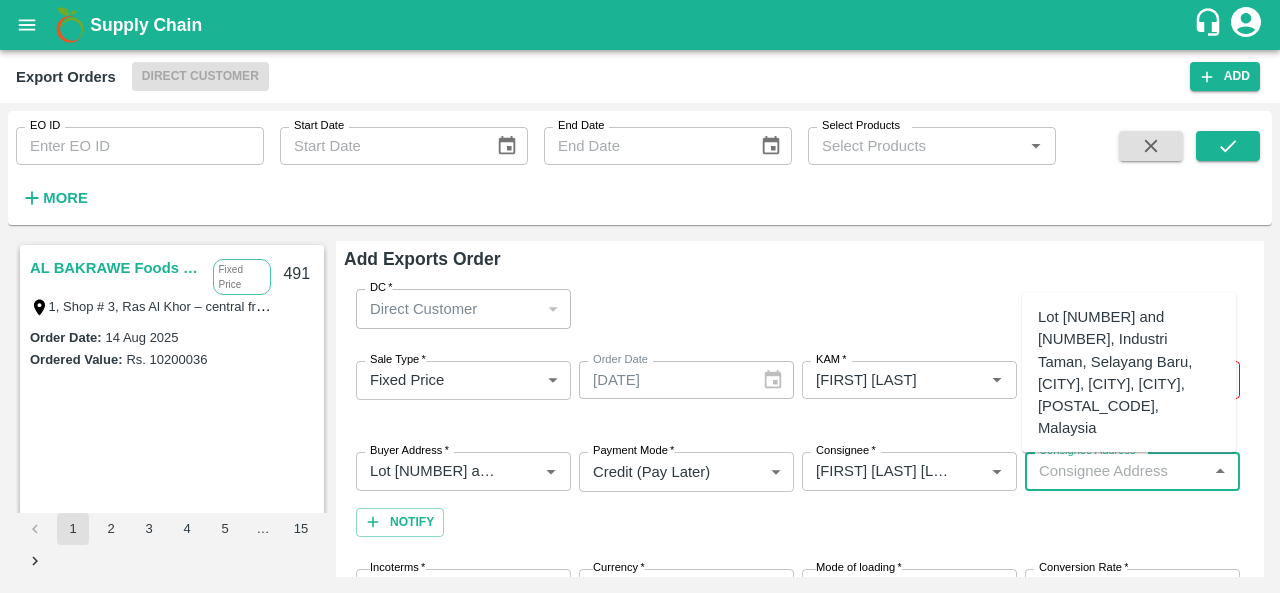 click on "Consignee Address   *" at bounding box center (1116, 471) 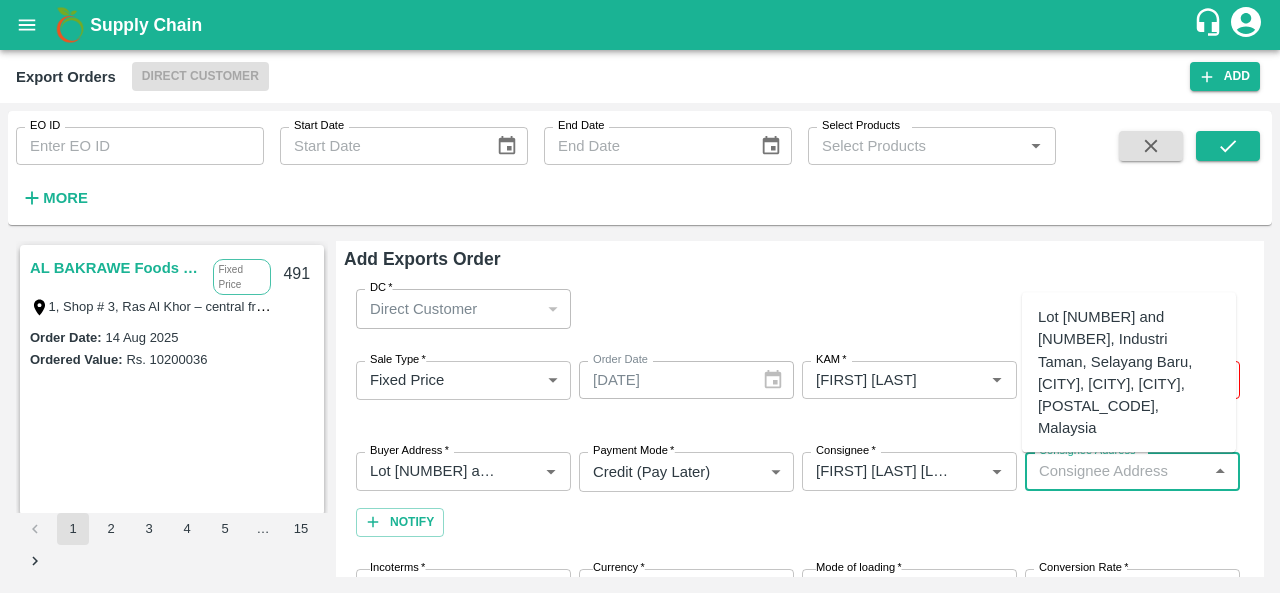 click on "Lot [NUMBER] and [NUMBER], Industri Taman, Selayang Baru, [CITY], [CITY], [CITY], [POSTAL_CODE], Malaysia" at bounding box center (1129, 373) 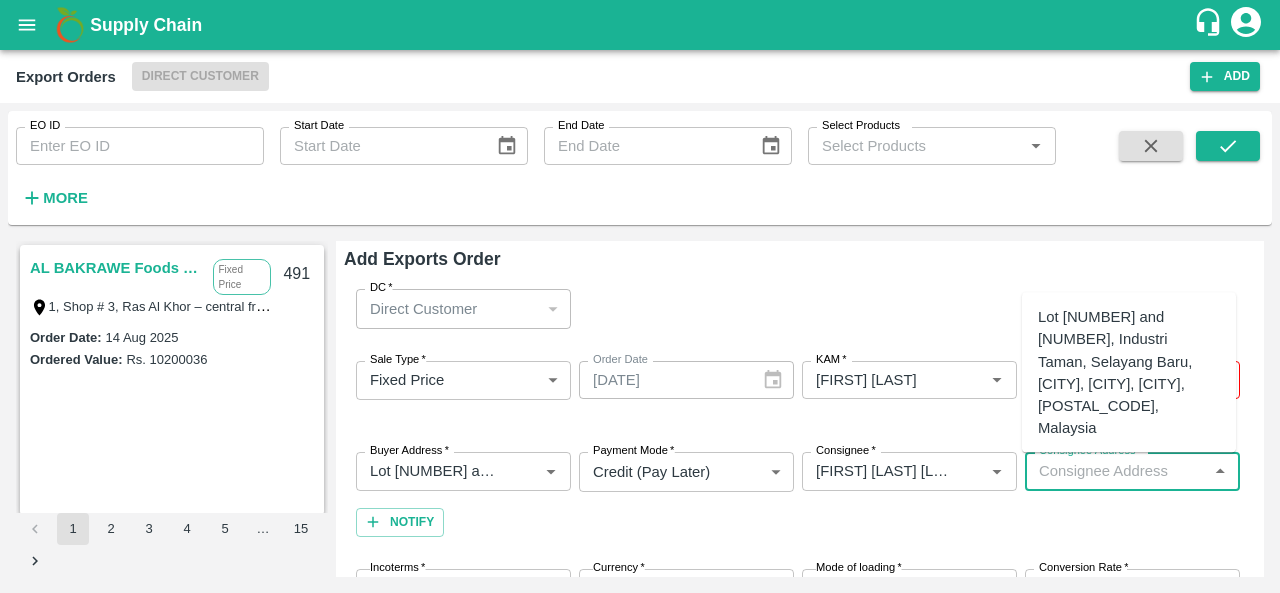 type on "Lot [NUMBER] and [NUMBER], Industri Taman, Selayang Baru, [CITY], [CITY], [CITY], [POSTAL_CODE], Malaysia" 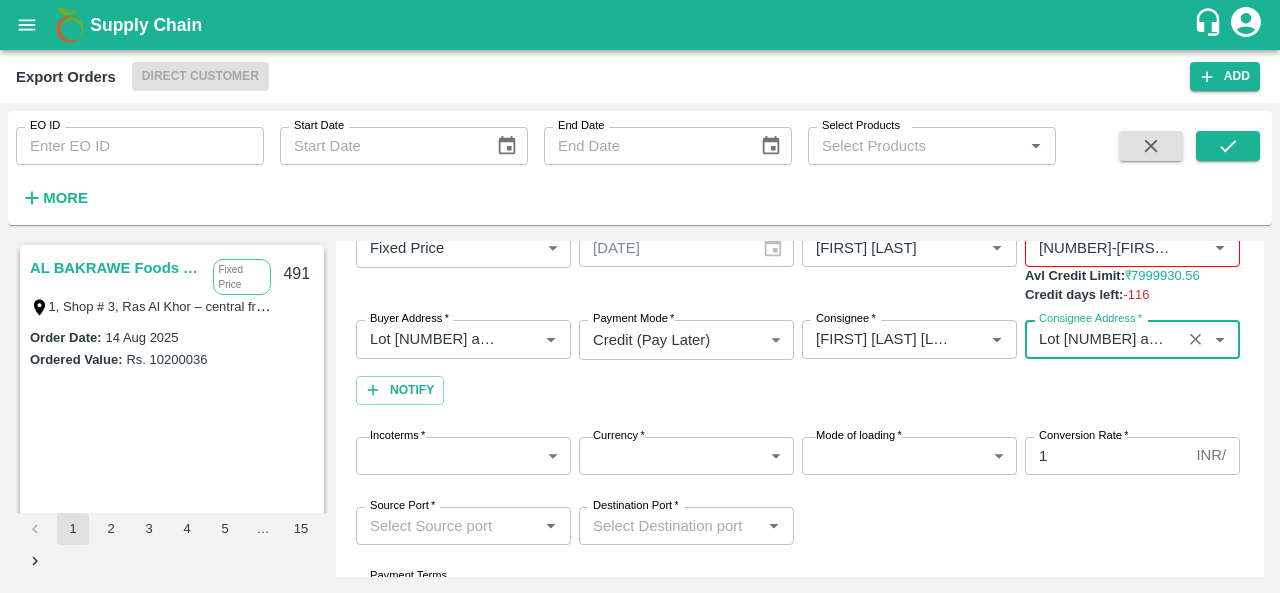 scroll, scrollTop: 130, scrollLeft: 0, axis: vertical 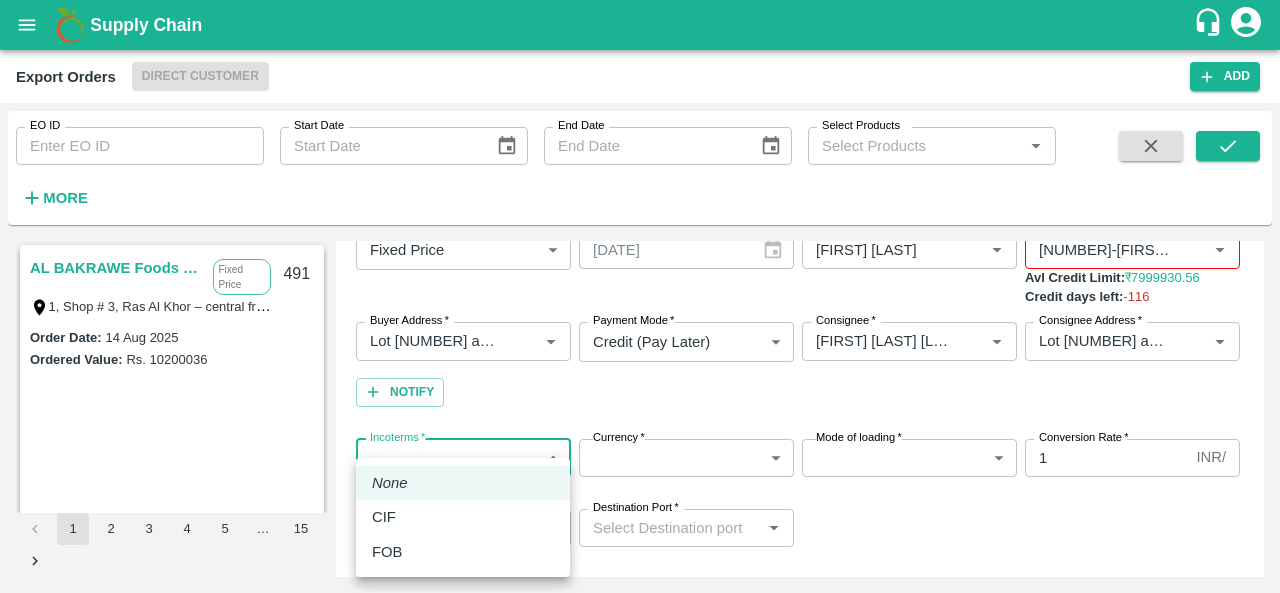 click on "Name   * Name   * Required SKU   * SKU   * Brand/Marka   * Brand/Marka   * Quantity   * 1 unit Quantity Packaging   * ​ Packaging Gross Weight   * Kgs/Unit Gross Weight Net Weight   * Kgs/Unit Net Weight Actual Price   * /Unit Actual Price" at bounding box center [640, 296] 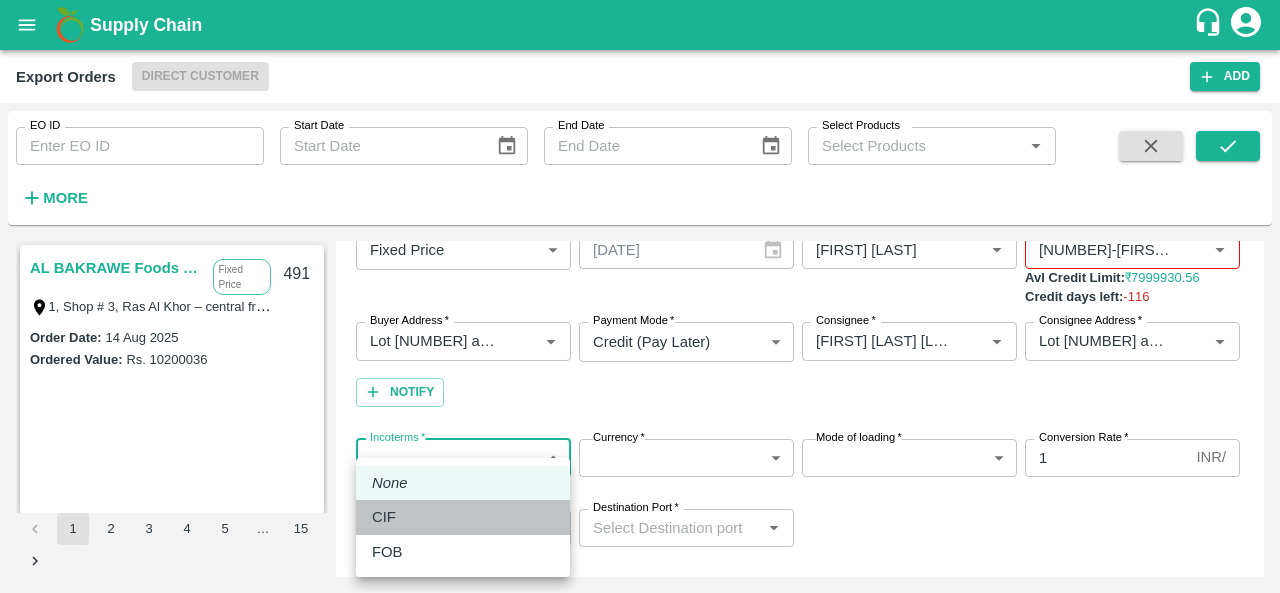 click on "CIF" at bounding box center (384, 517) 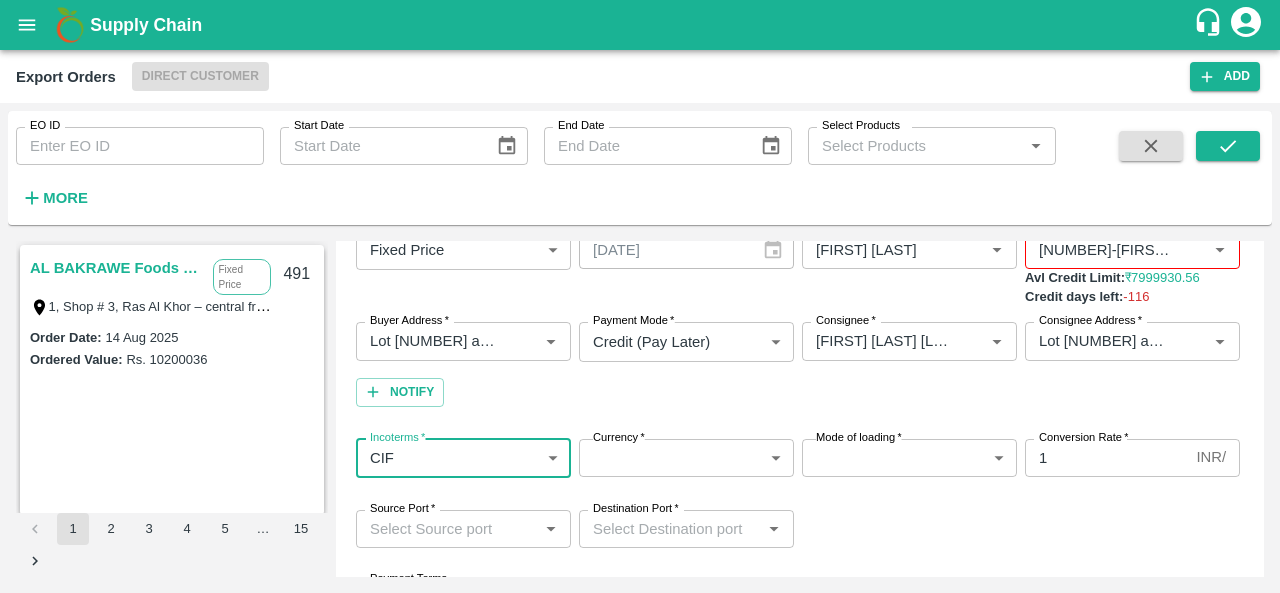click on "Name   * Name   * Required SKU   * SKU   * Brand/Marka   * Brand/Marka   * Quantity   * 1 unit Quantity Packaging   * ​ Packaging Gross Weight   * Kgs/Unit Gross Weight Net Weight   * Kgs/Unit Net Weight Actual Price   * /Unit Actual Price" at bounding box center [640, 296] 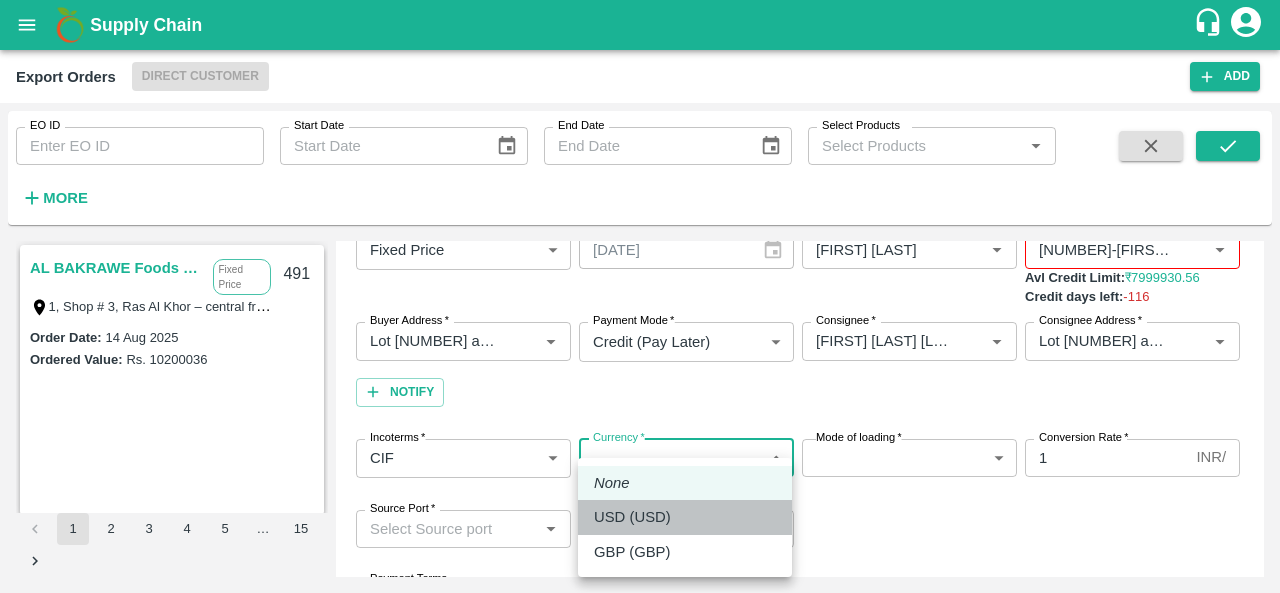 click on "USD (USD)" at bounding box center [632, 517] 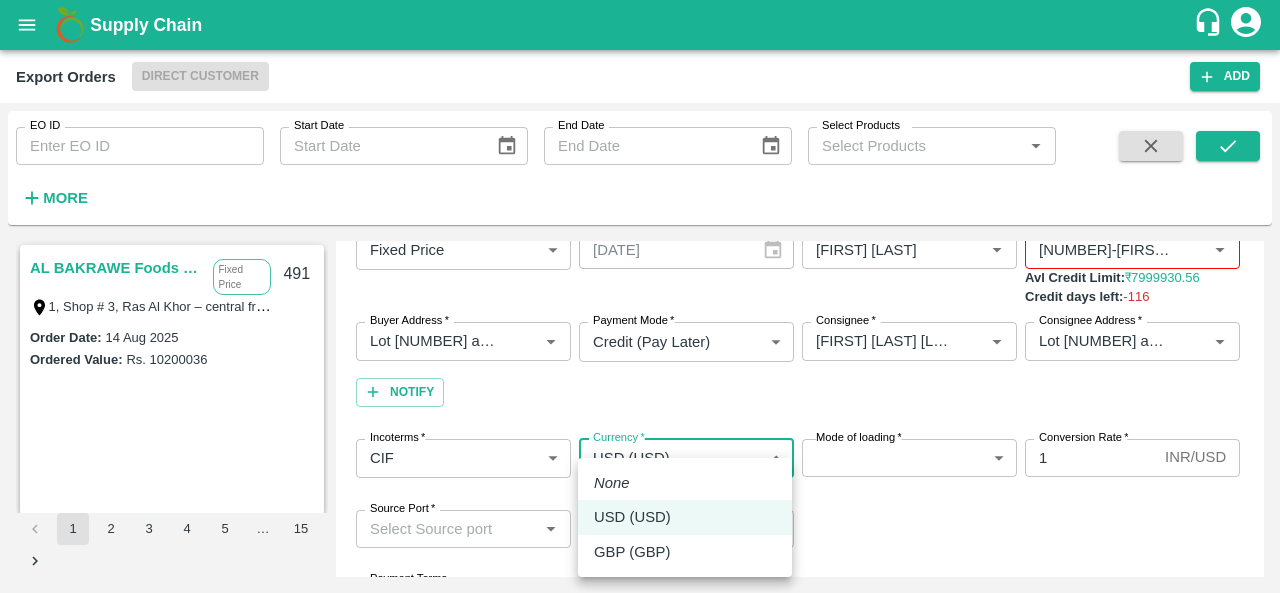 click on "Name   * Name   * Required SKU   * SKU   * Brand/Marka   * Brand/Marka   * Quantity   * 1 unit Quantity Packaging   * ​ Packaging Gross Weight   * Kgs/Unit Gross Weight Net Weight   * Kgs/Unit Net Weight Actual Price   * /Unit Actual Price" at bounding box center [640, 296] 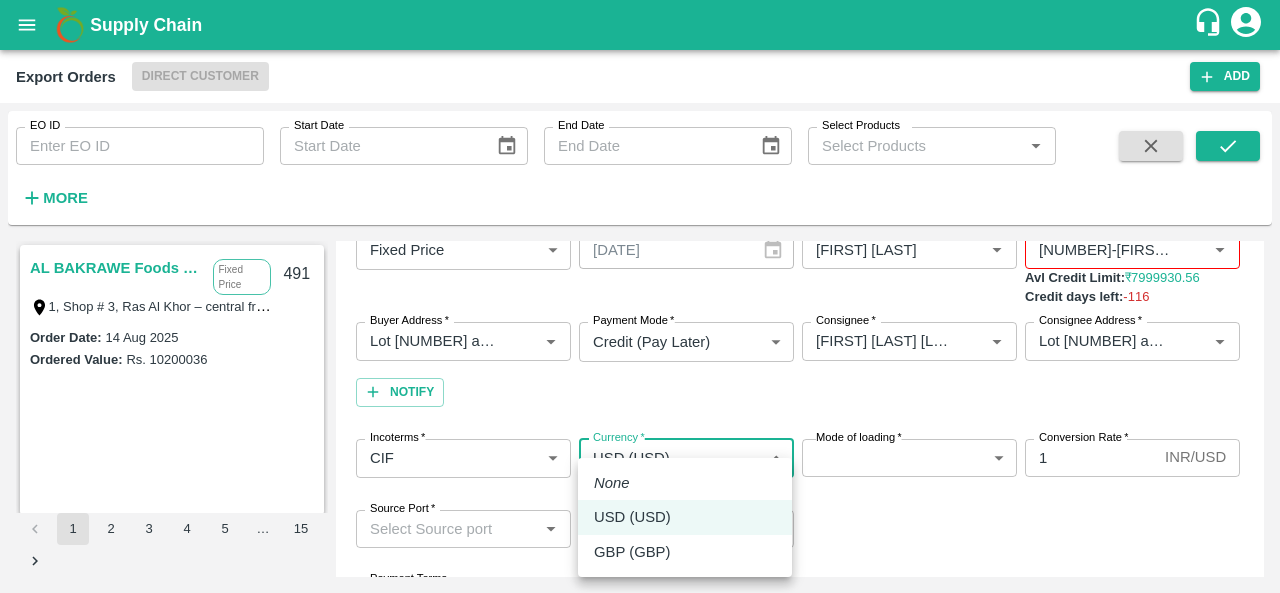 click at bounding box center [640, 296] 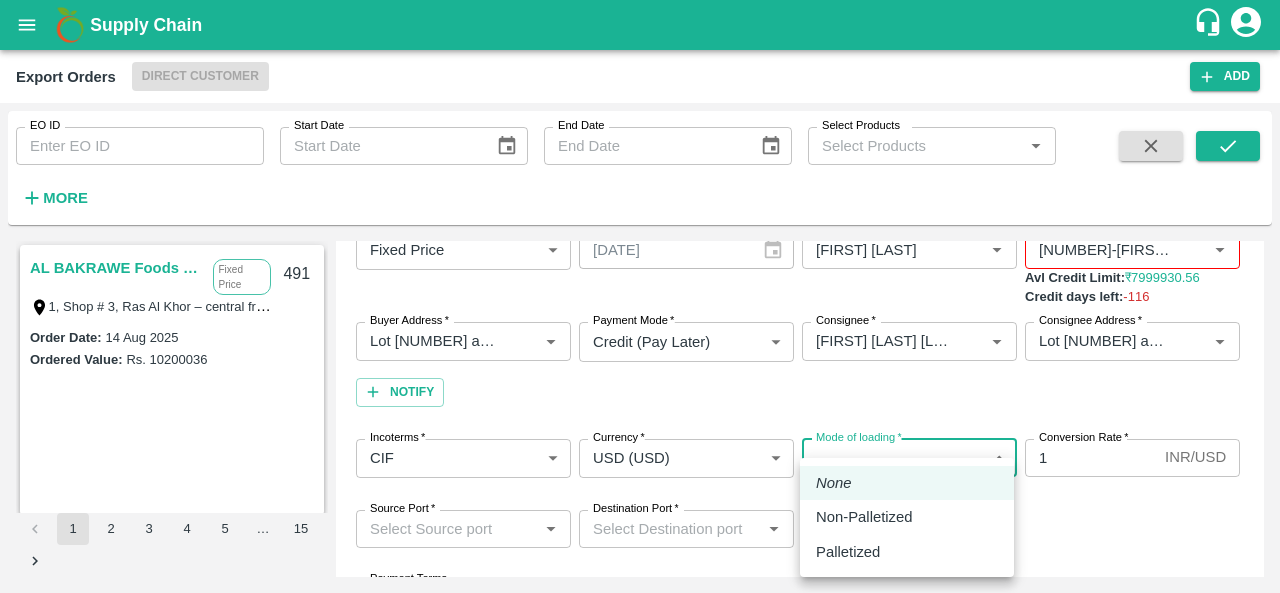 click on "Name   * Name   * Required SKU   * SKU   * Brand/Marka   * Brand/Marka   * Quantity   * 1 unit Quantity Packaging   * ​ Packaging Gross Weight   * Kgs/Unit Gross Weight Net Weight   * Kgs/Unit Net Weight Actual Price   * /Unit Actual Price" at bounding box center [640, 296] 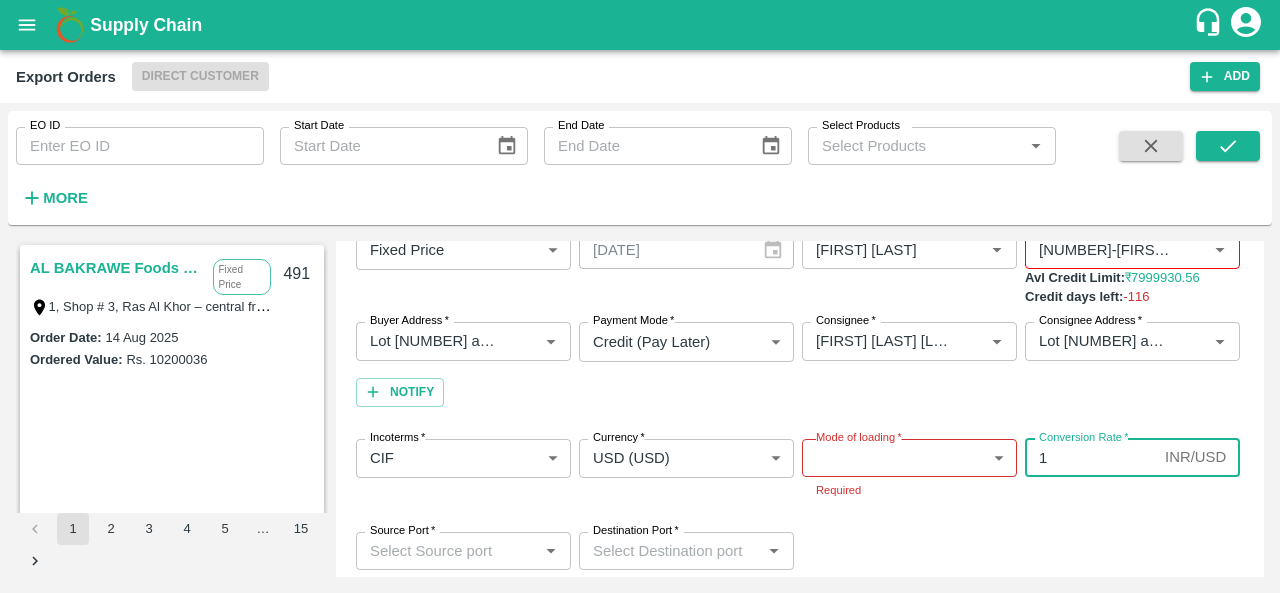 click on "1" at bounding box center (1091, 458) 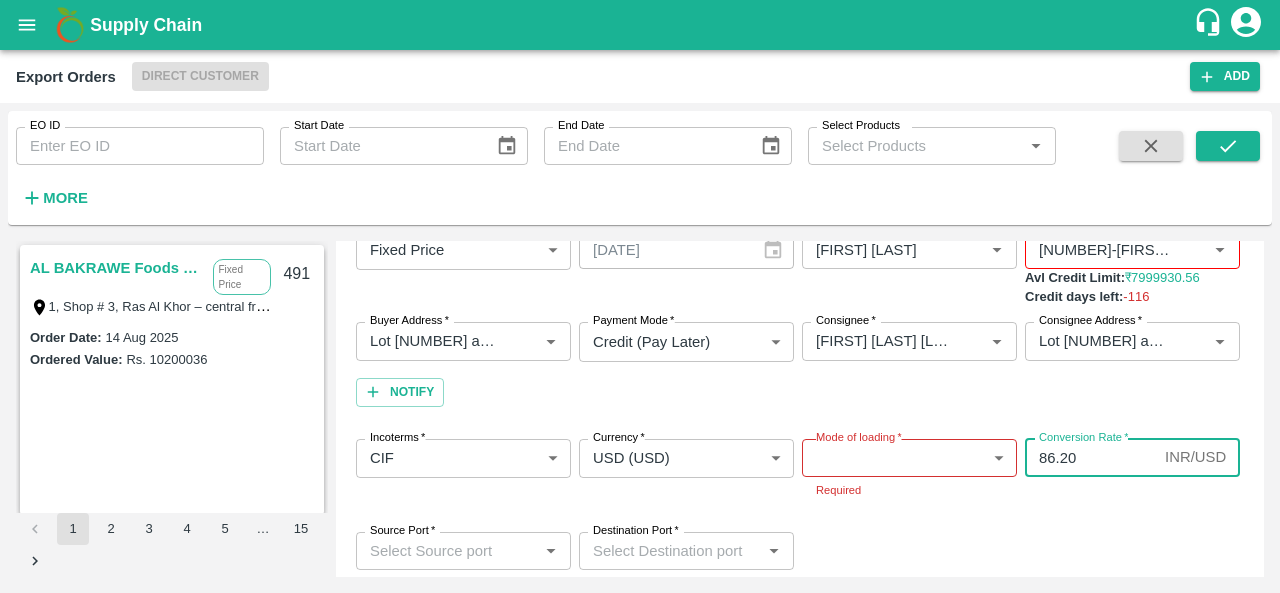 type on "86.20" 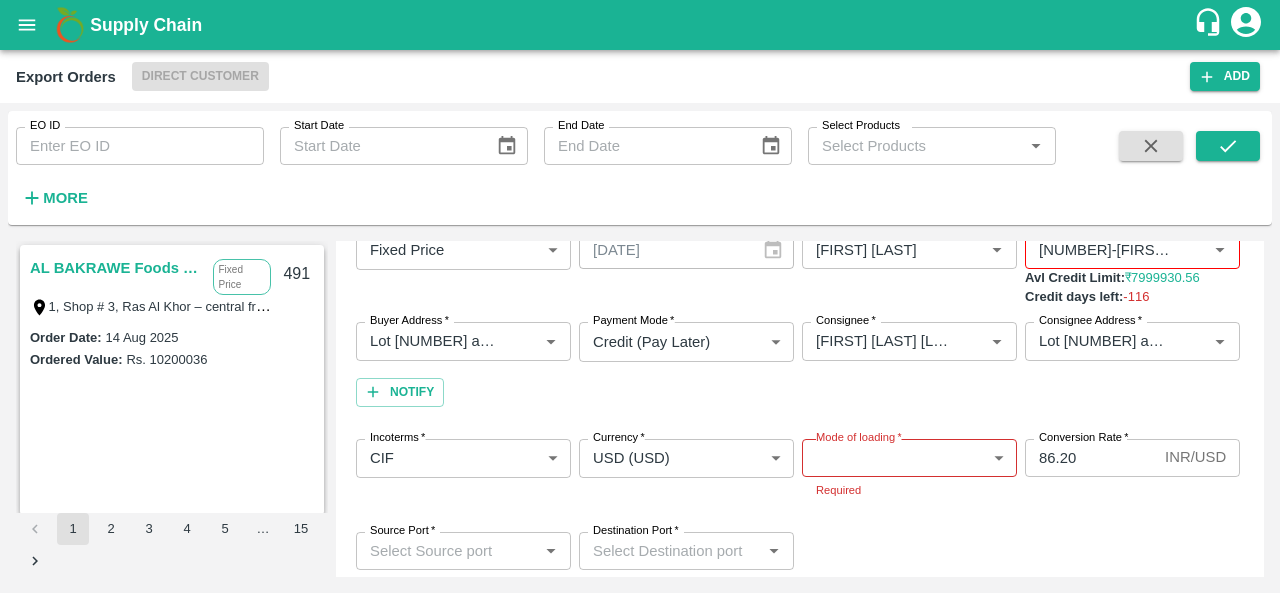 click on "Source Port   * Source Port   * Destination Port   * Destination Port   *" at bounding box center (800, 551) 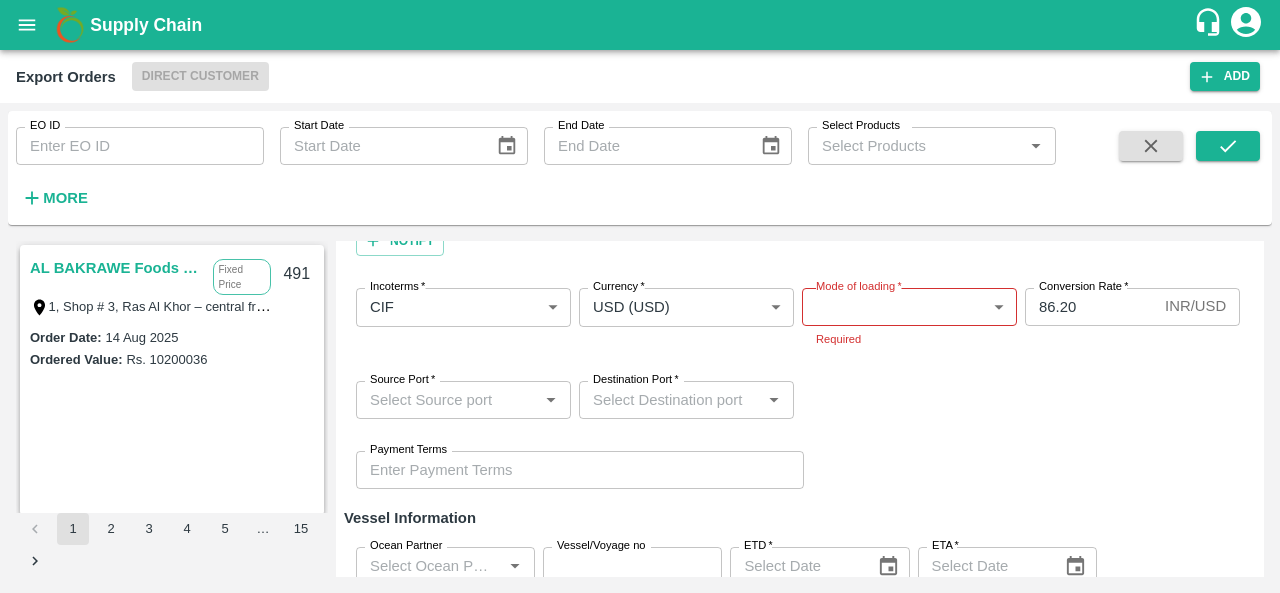 scroll, scrollTop: 282, scrollLeft: 0, axis: vertical 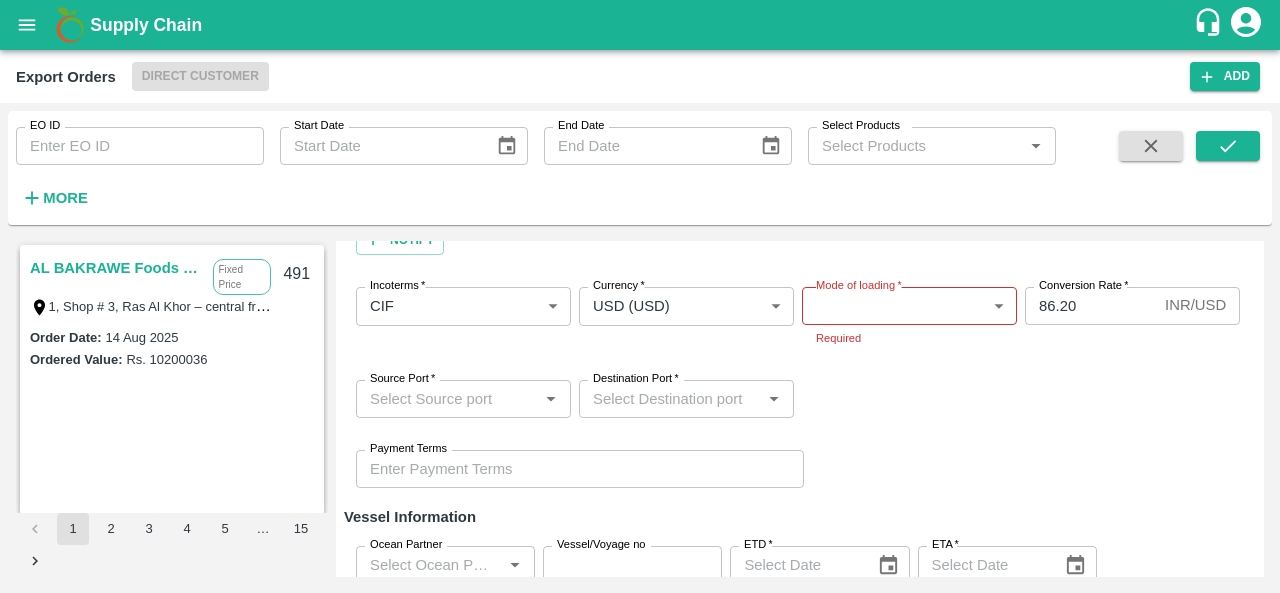 click 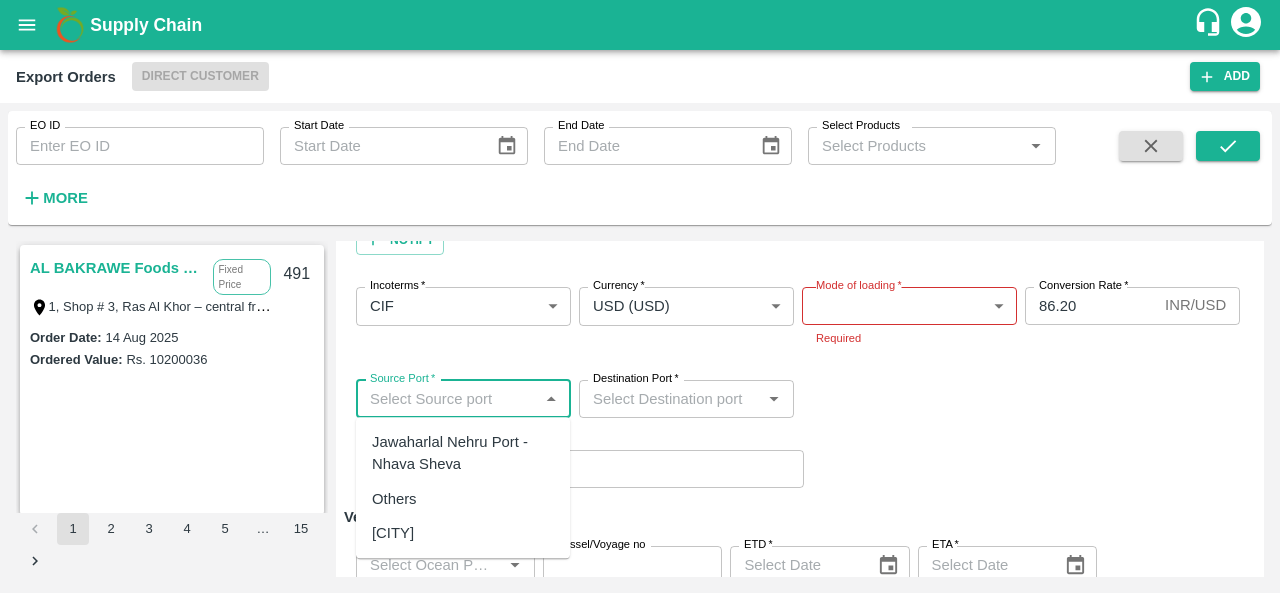 click on "Jawaharlal Nehru Port - Nhava Sheva" at bounding box center (463, 453) 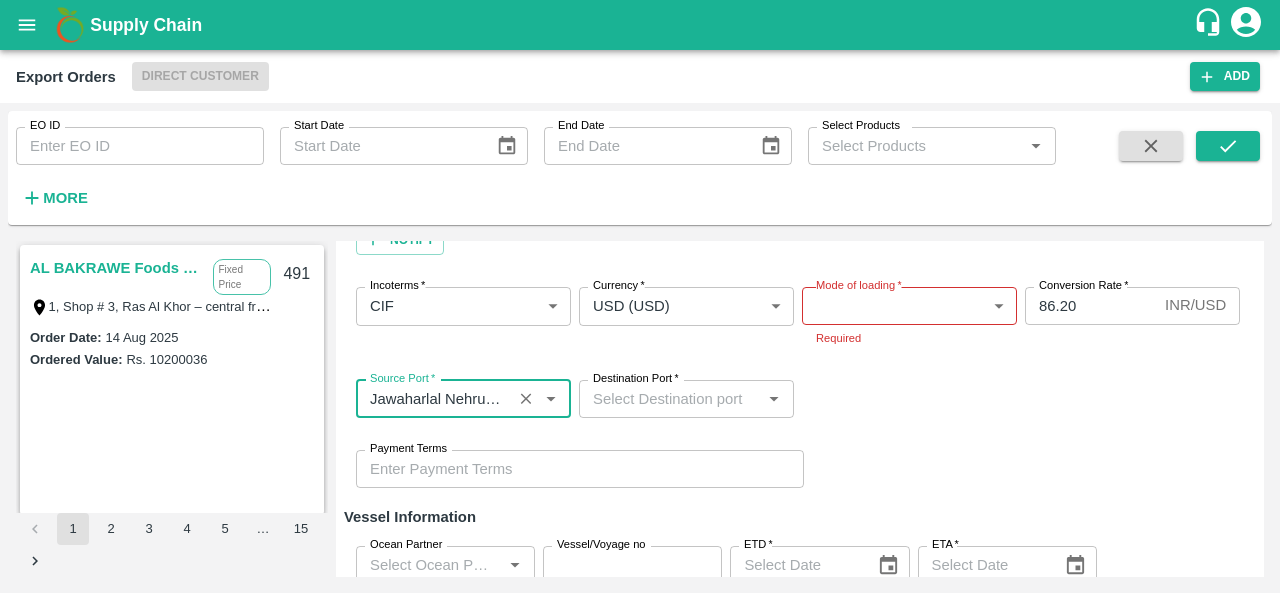 click on "Destination Port   *" at bounding box center (670, 399) 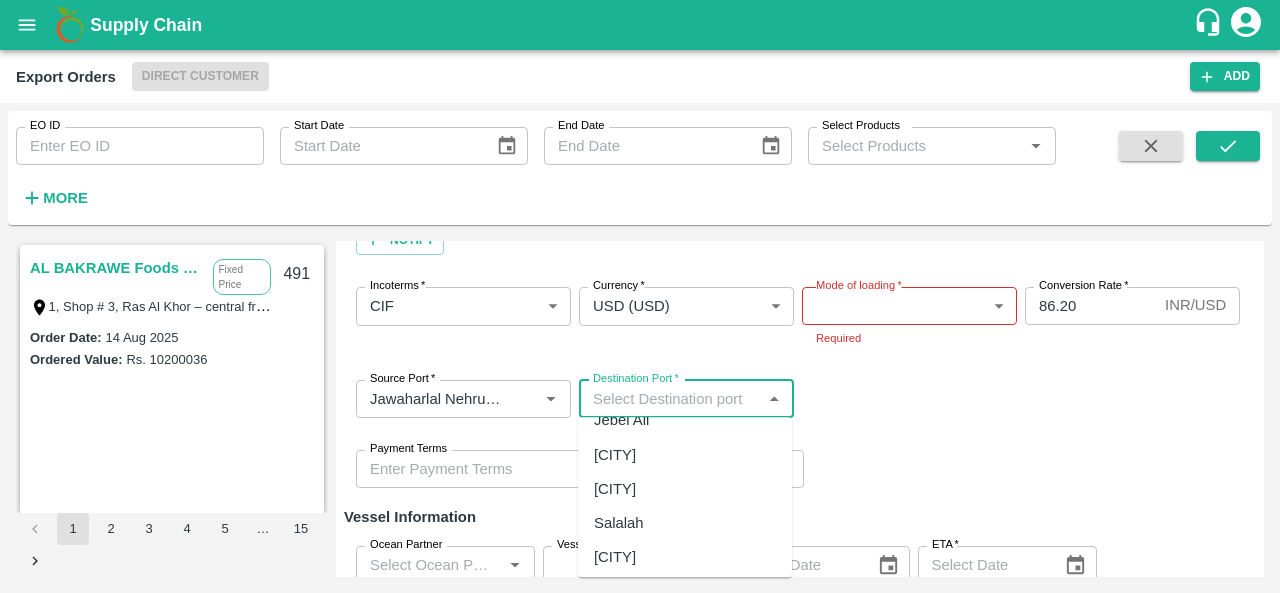 scroll, scrollTop: 0, scrollLeft: 0, axis: both 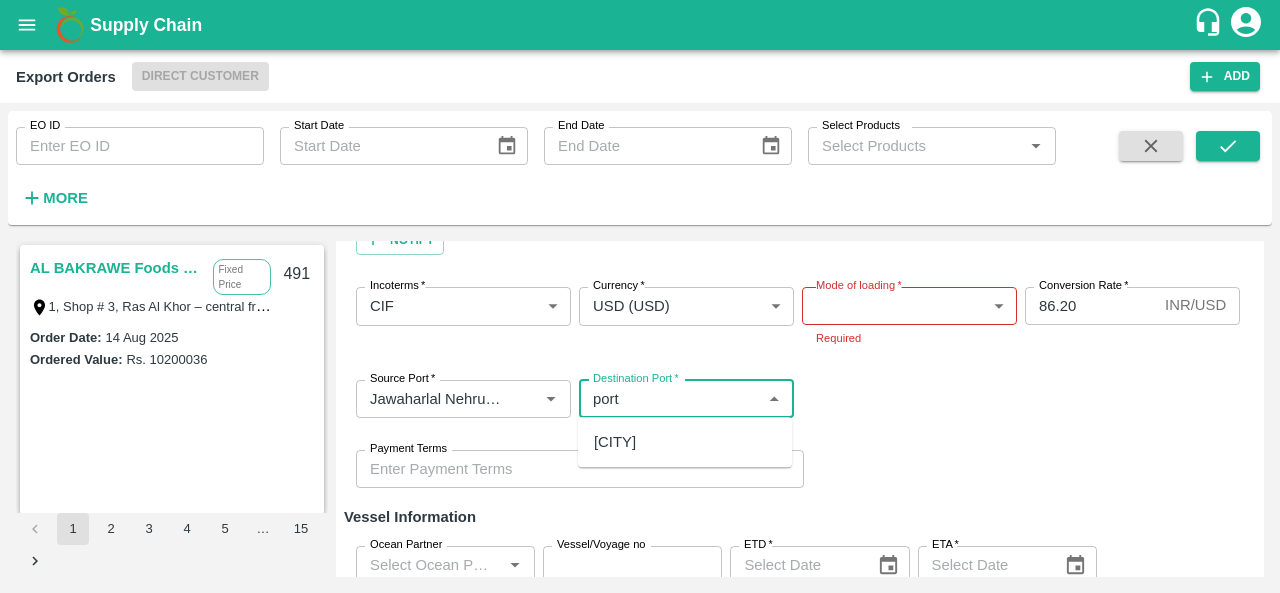 click on "[CITY]" at bounding box center [685, 442] 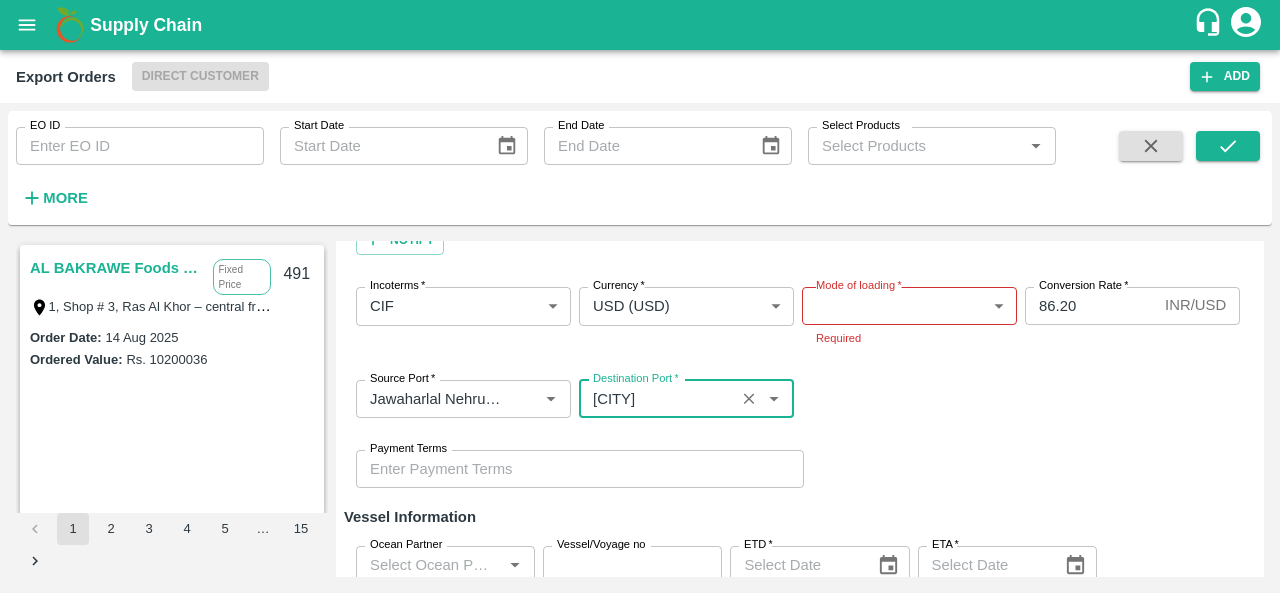 type on "[CITY]" 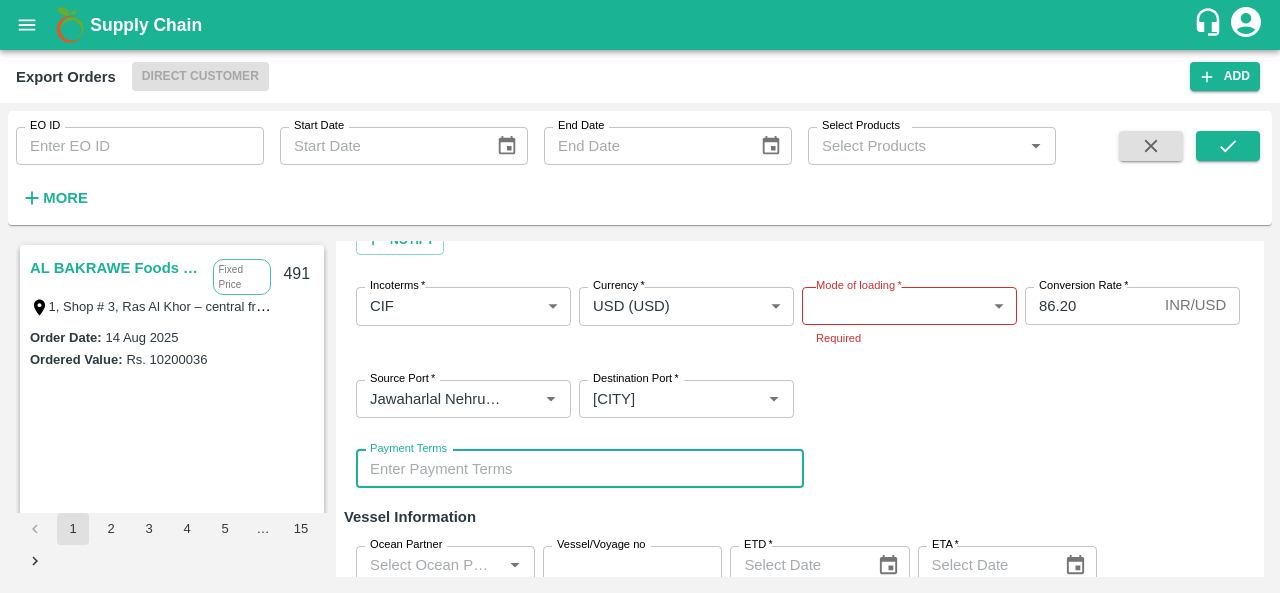click on "Payment Terms" at bounding box center (580, 469) 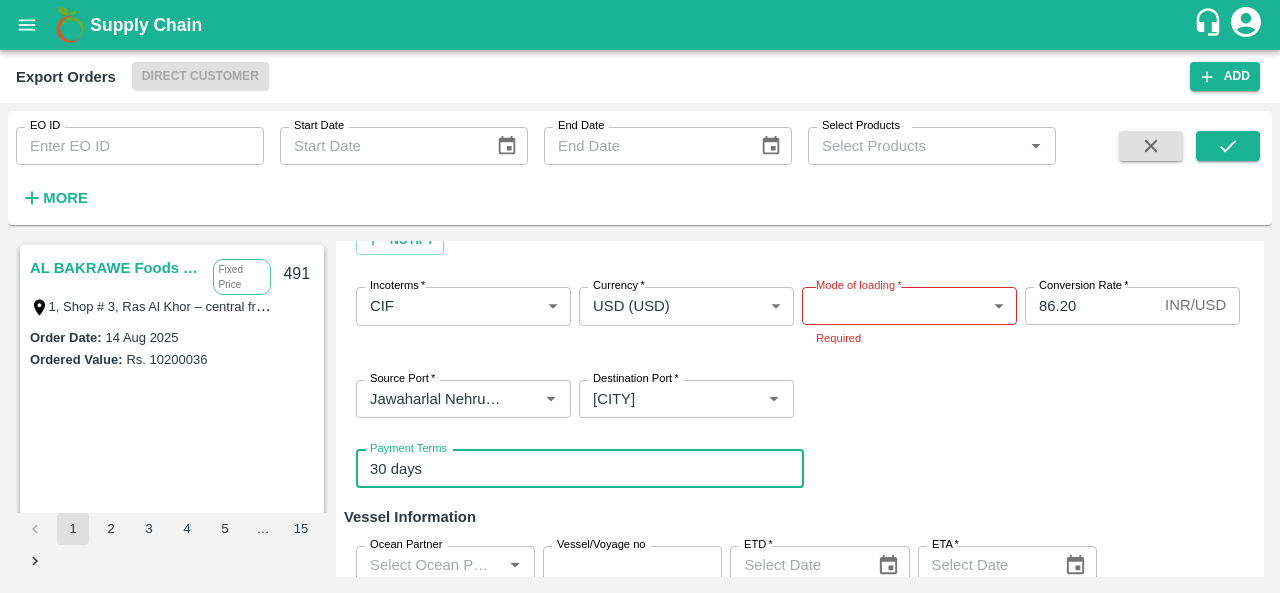 type on "[DATE] after arrival" 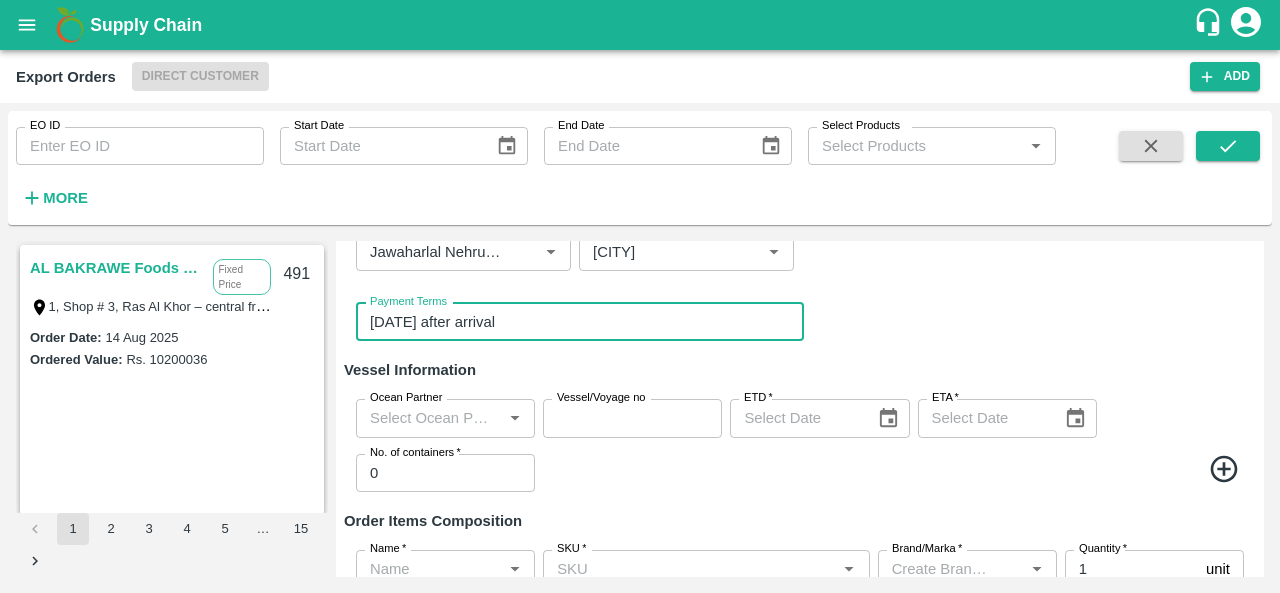 scroll, scrollTop: 438, scrollLeft: 0, axis: vertical 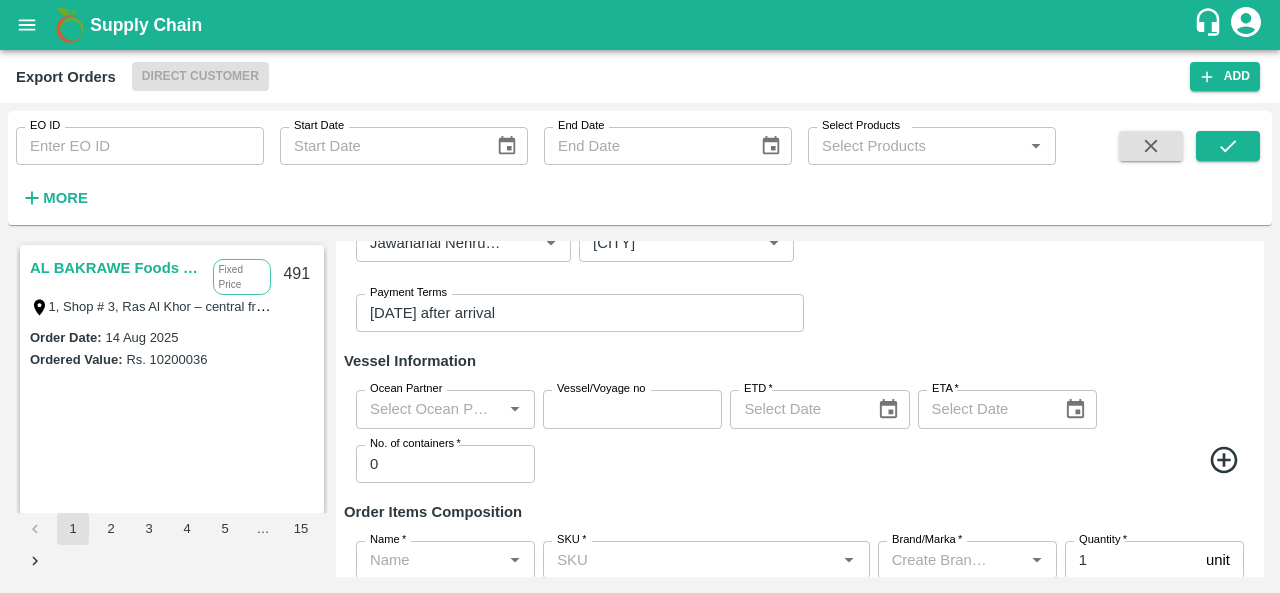 click at bounding box center (893, 463) 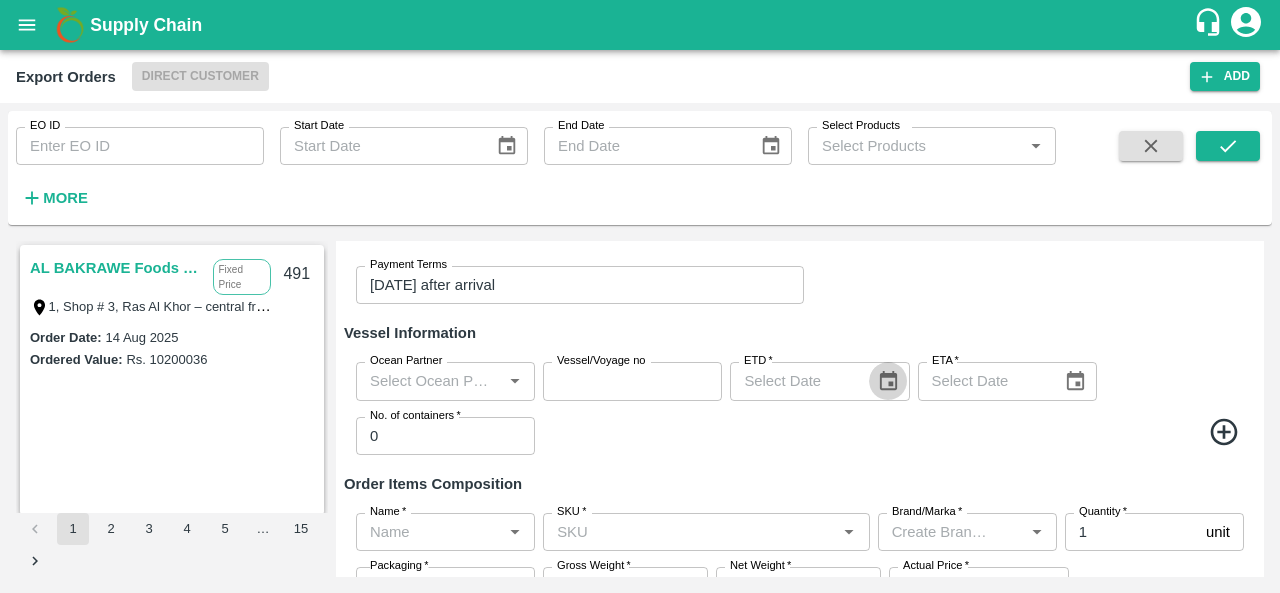 click at bounding box center [888, 381] 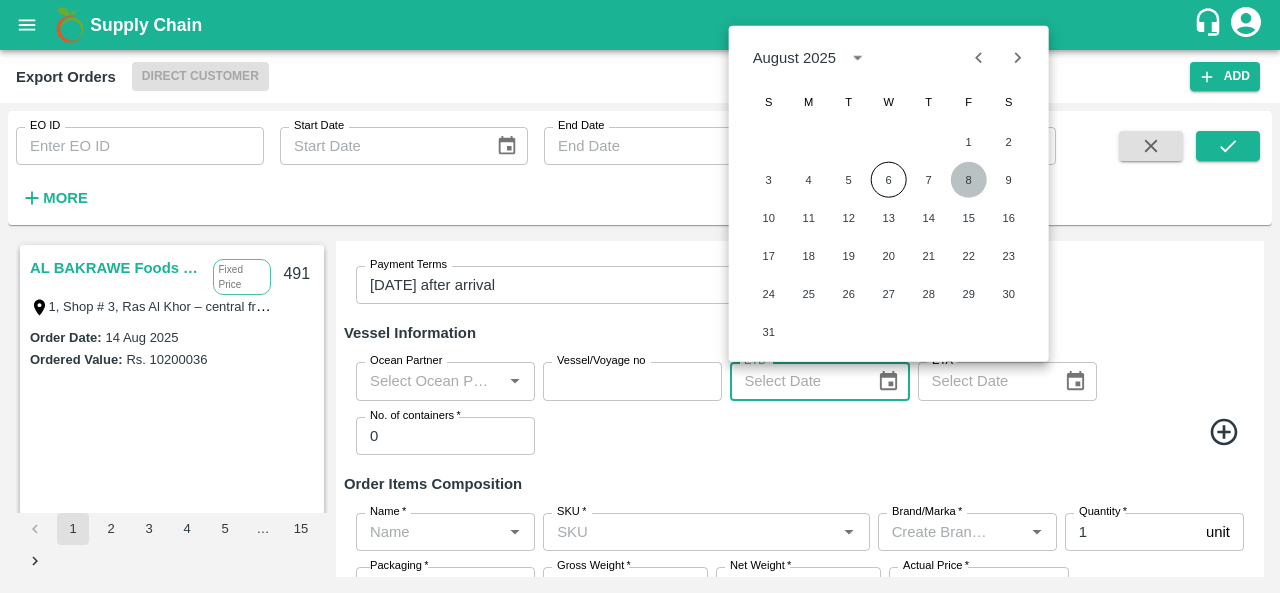 click on "8" at bounding box center [969, 180] 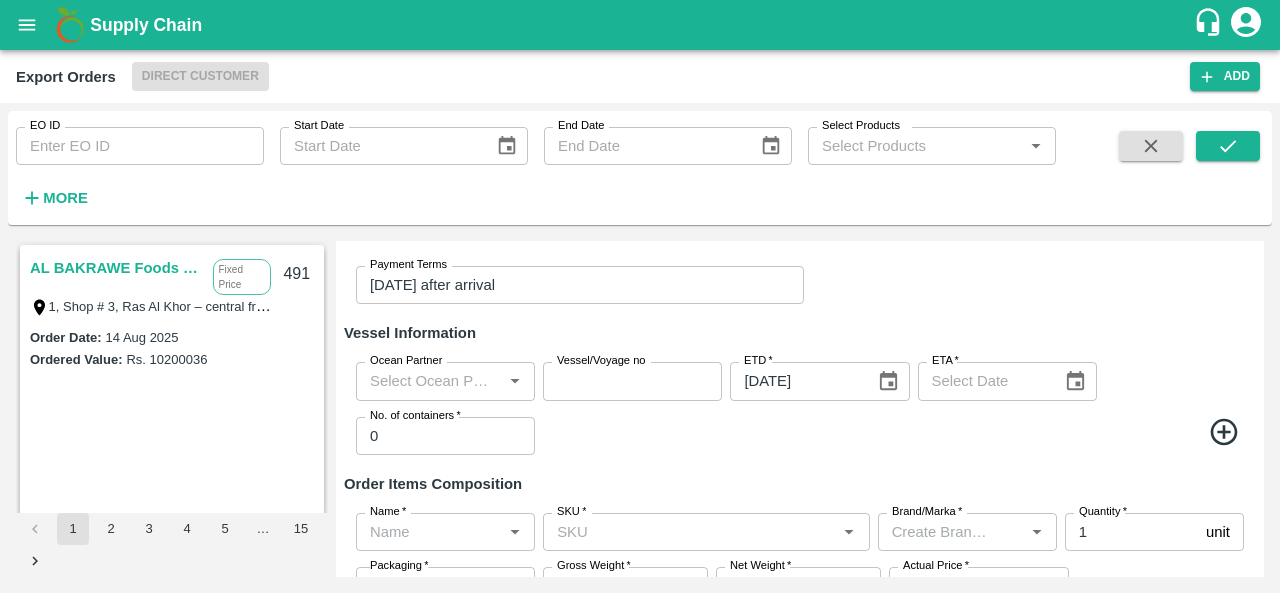 type on "[DATE]" 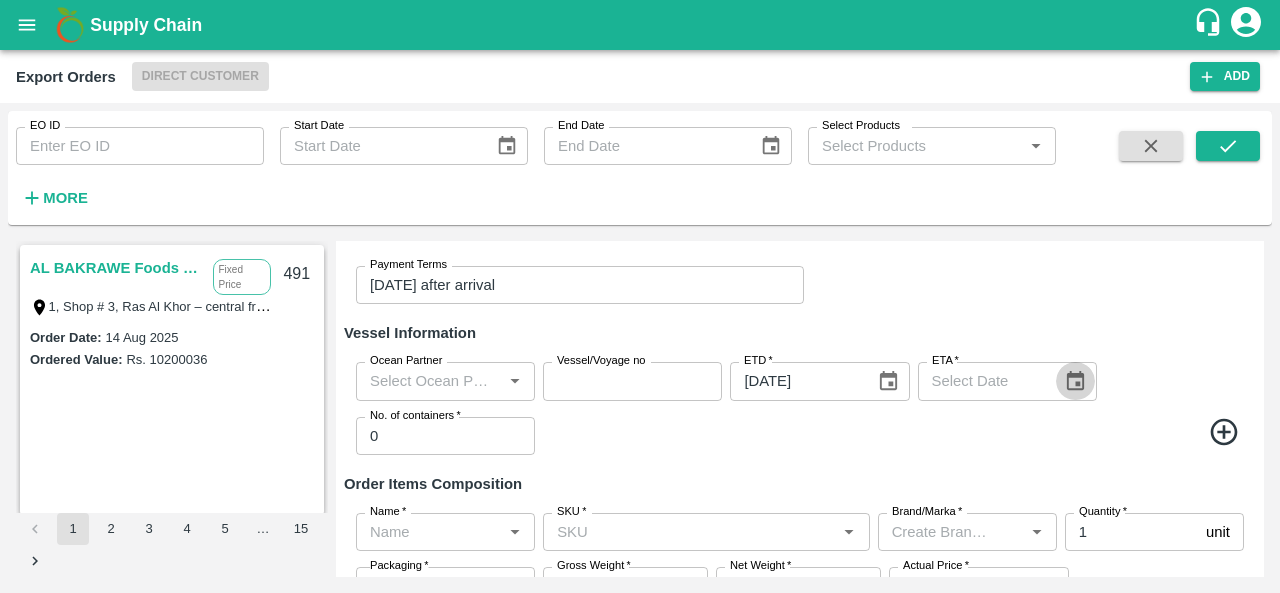 click 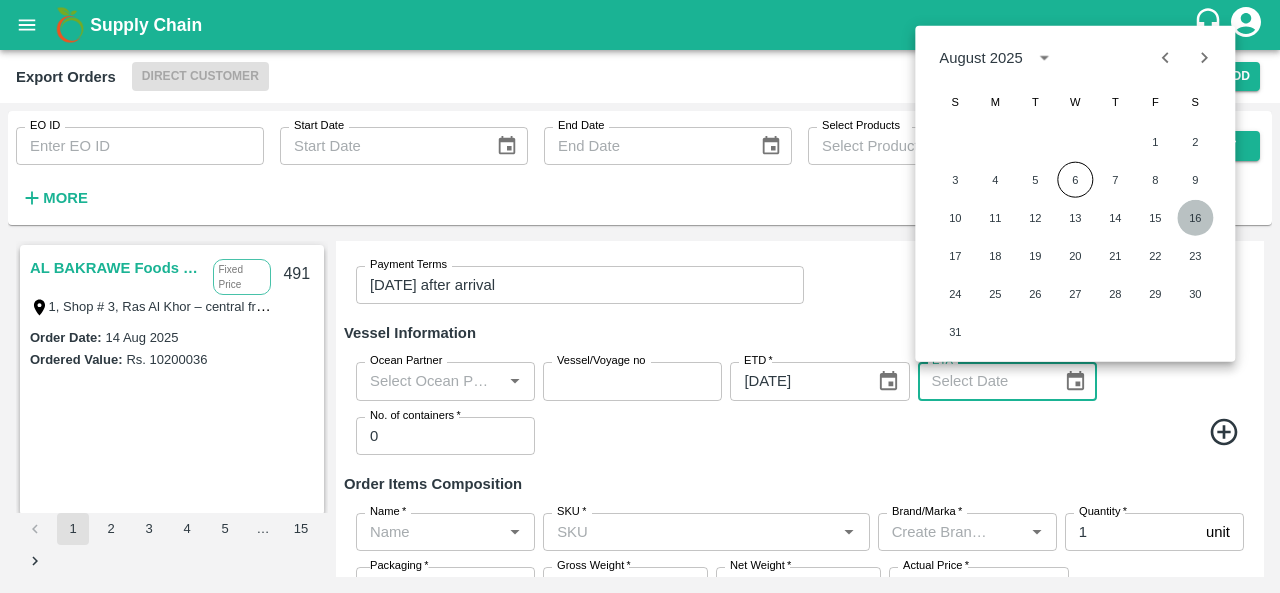 click on "16" at bounding box center [1195, 218] 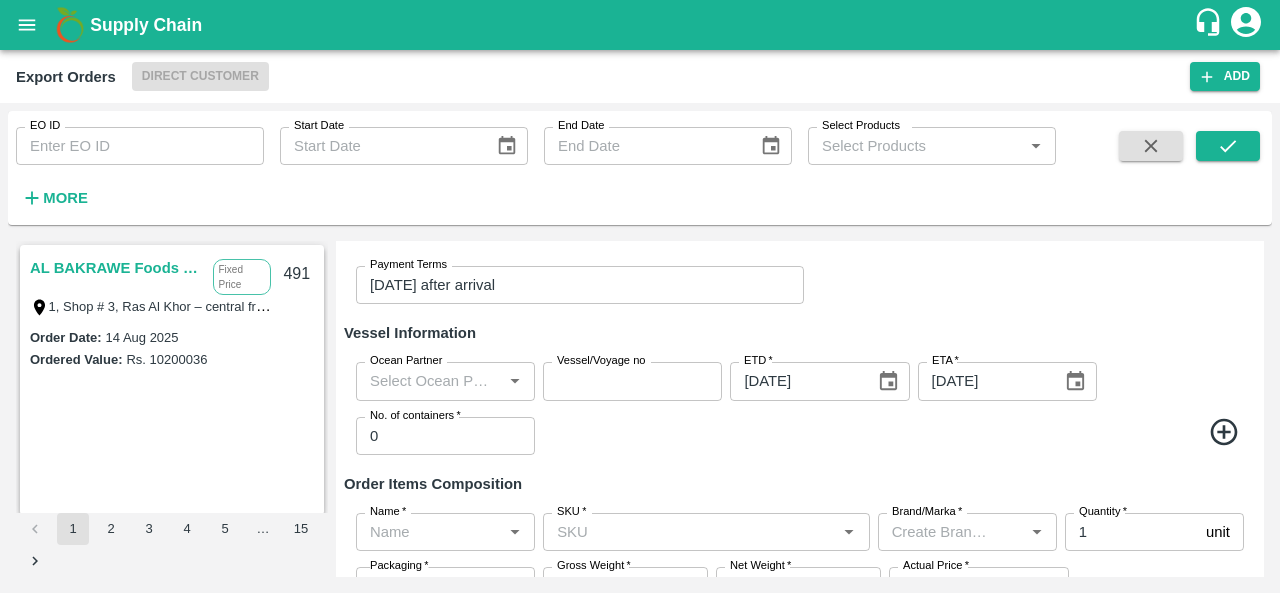 type on "[DATE]" 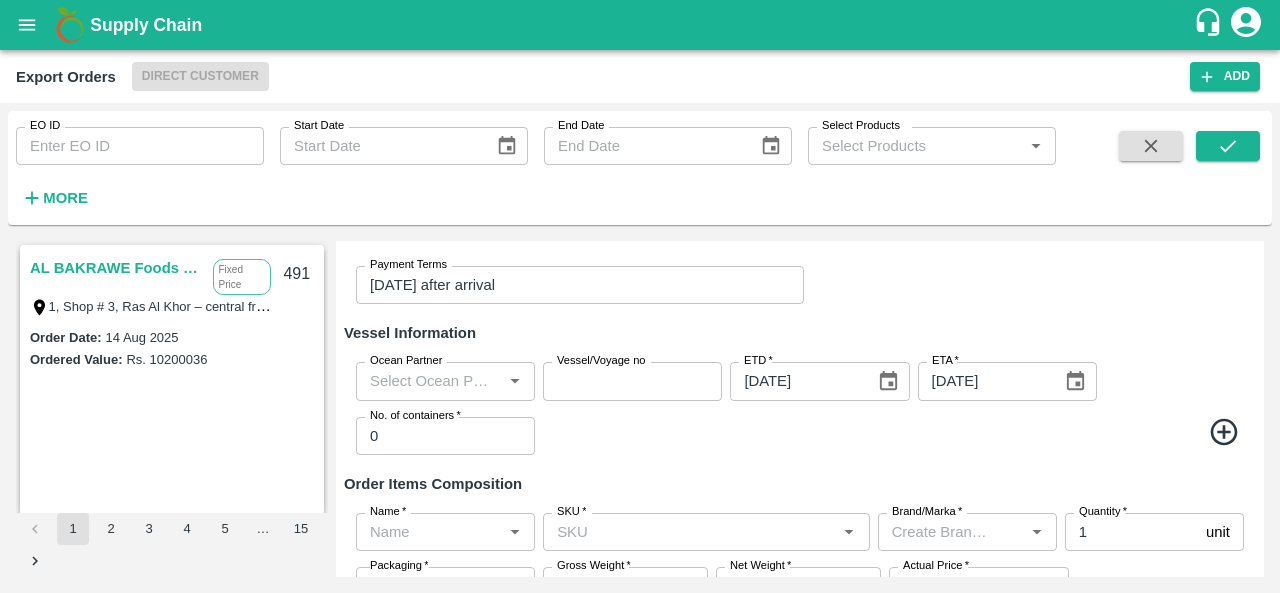 click on "0" at bounding box center [445, 436] 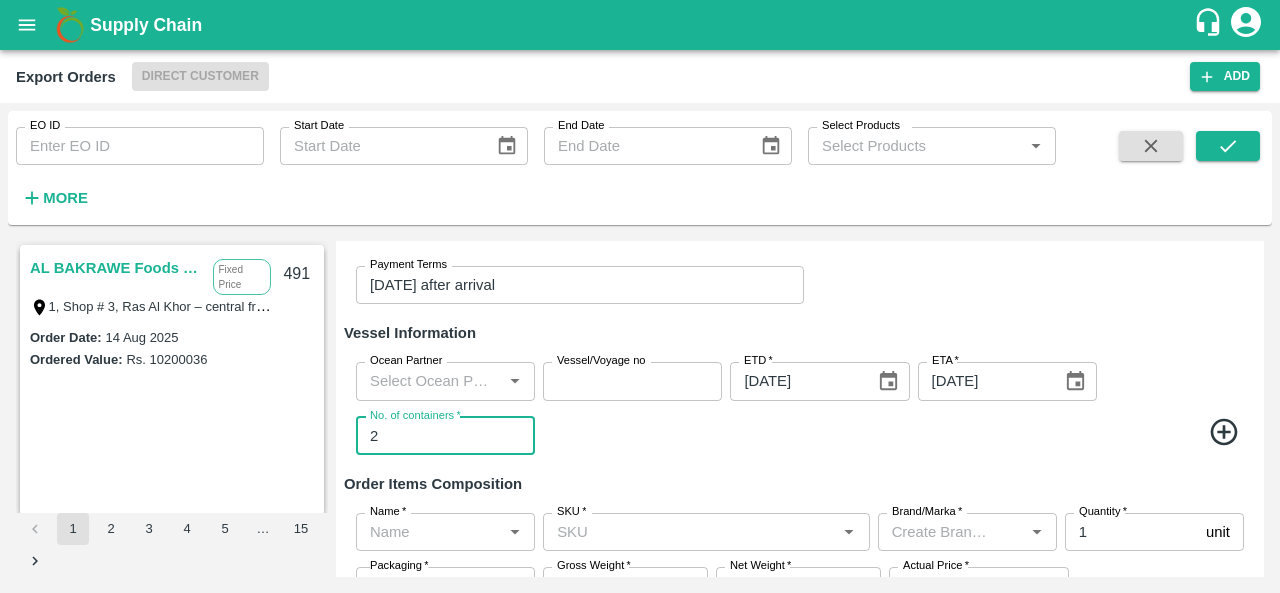 type on "2" 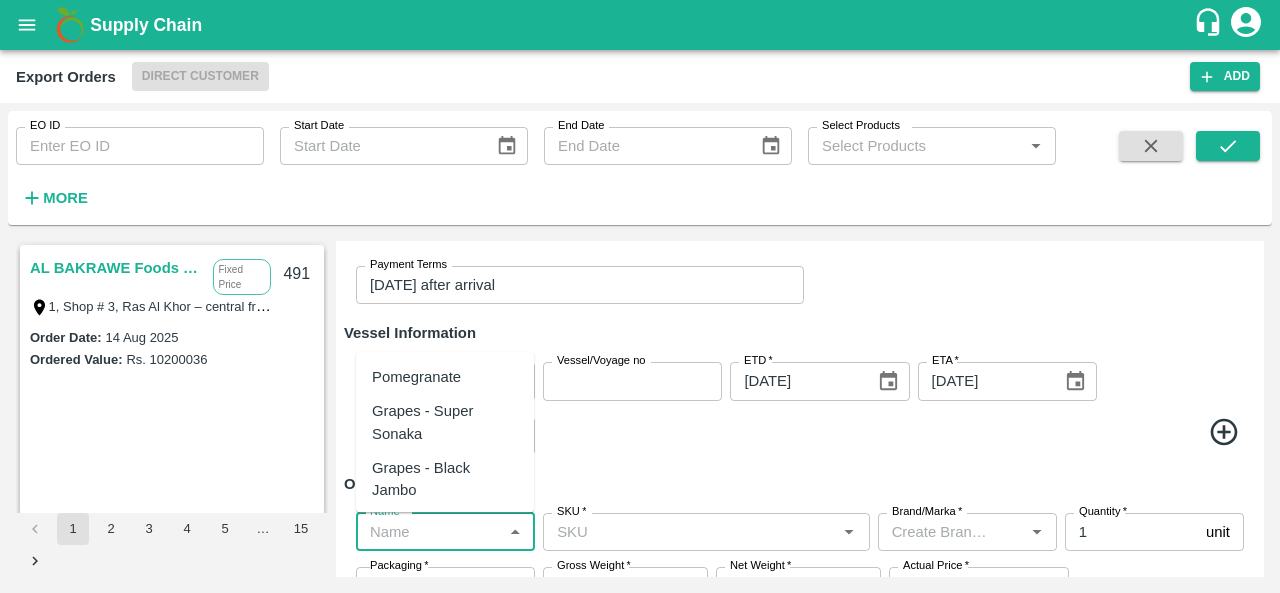 click on "Name   *" at bounding box center [429, 532] 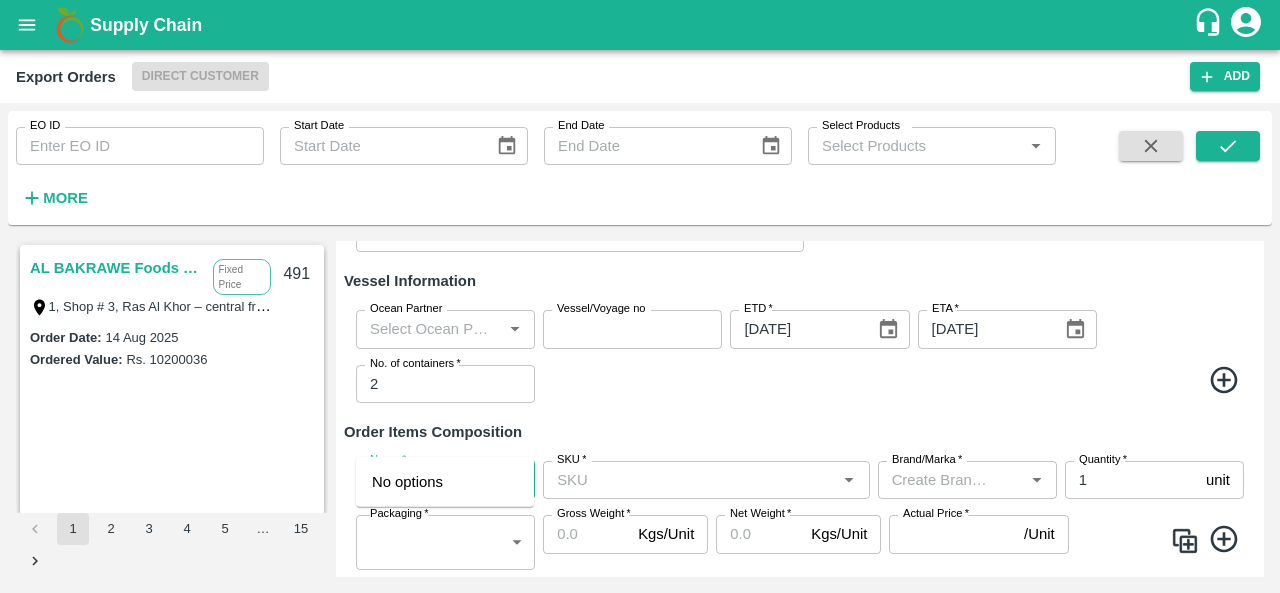 scroll, scrollTop: 514, scrollLeft: 0, axis: vertical 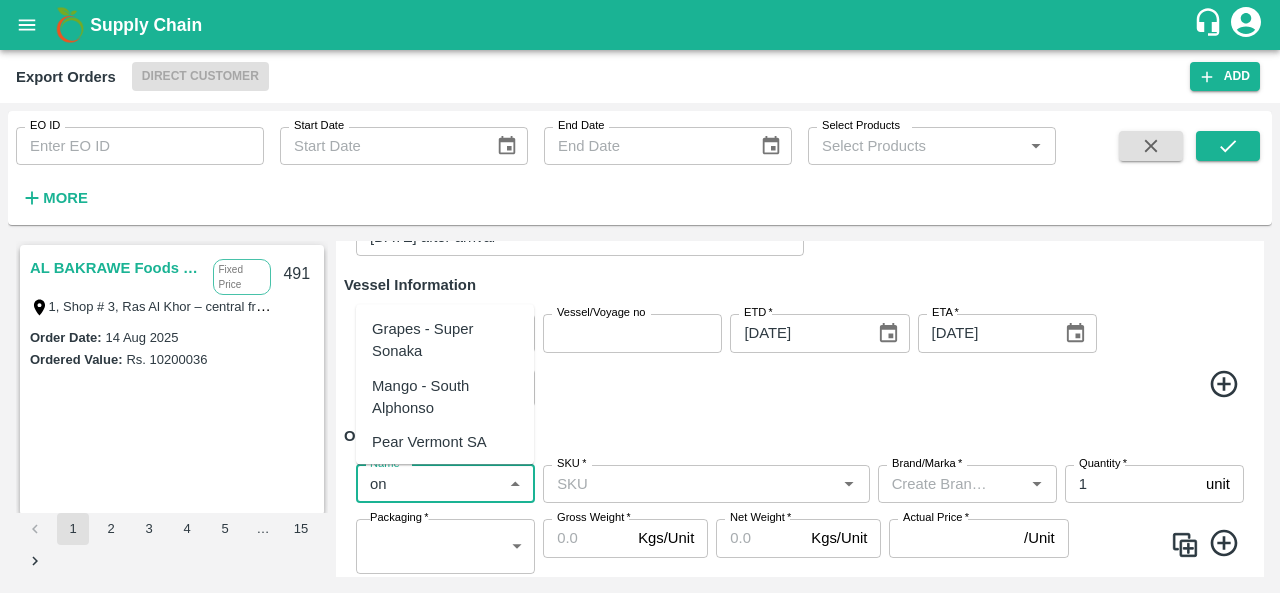 type on "o" 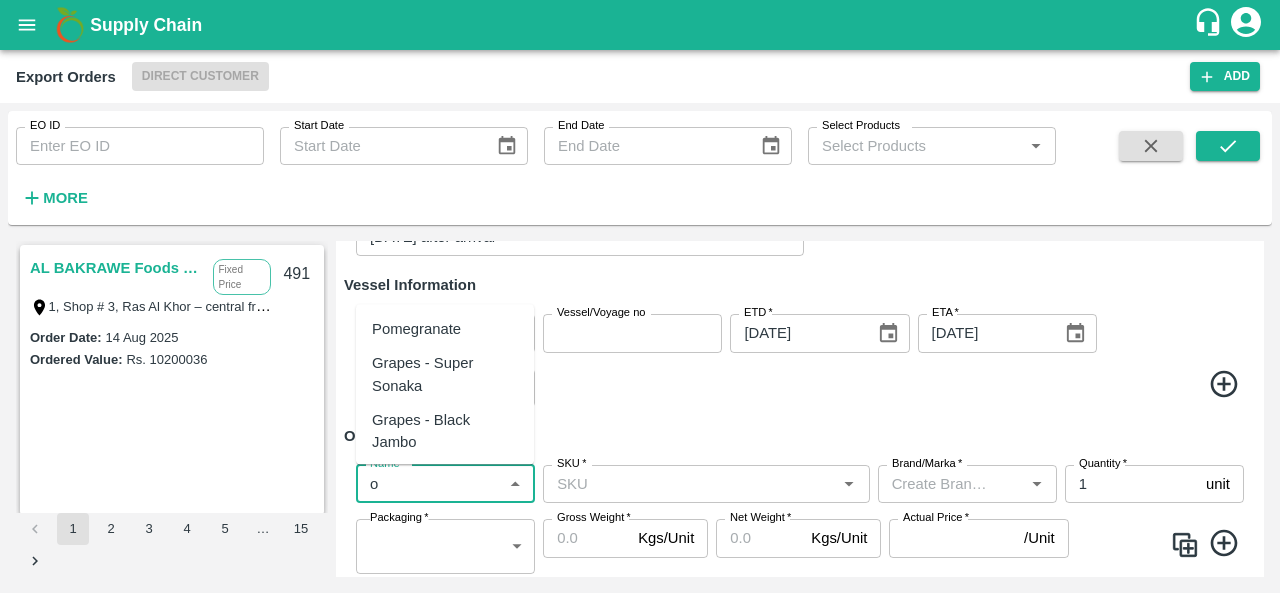 type 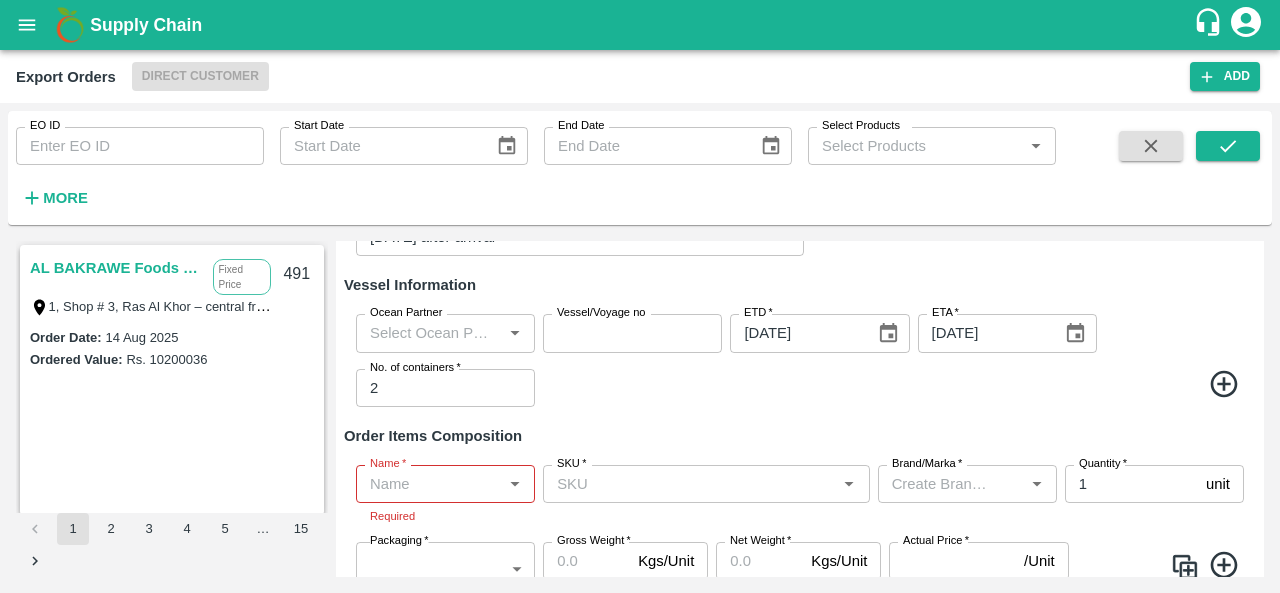 click at bounding box center [893, 387] 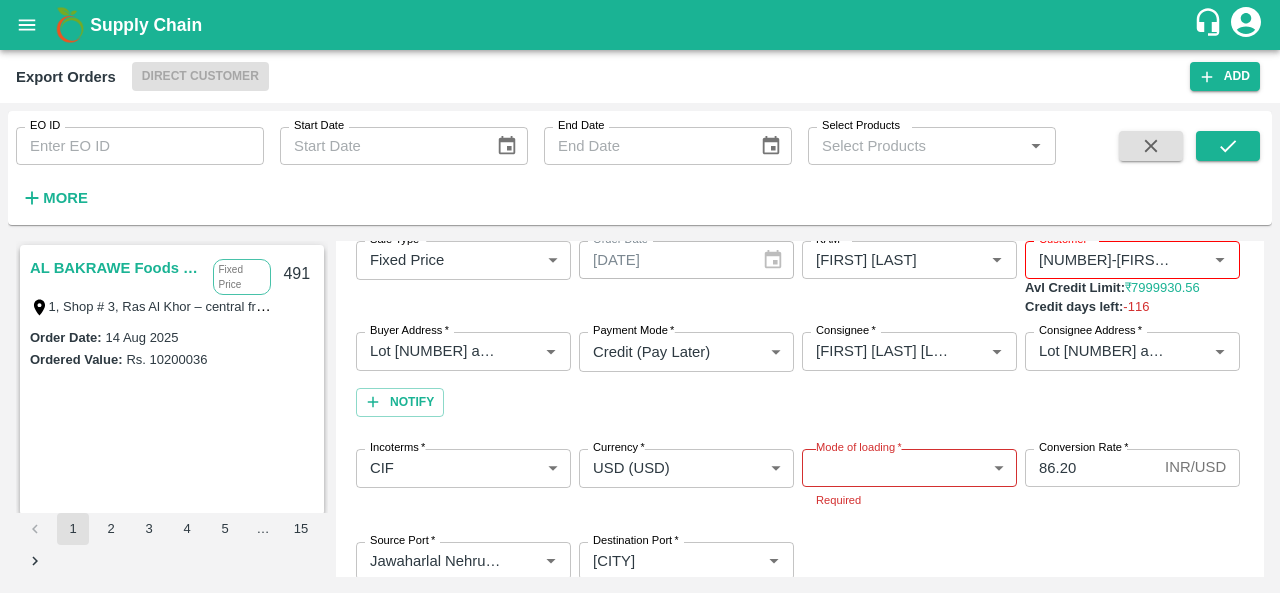 scroll, scrollTop: 120, scrollLeft: 0, axis: vertical 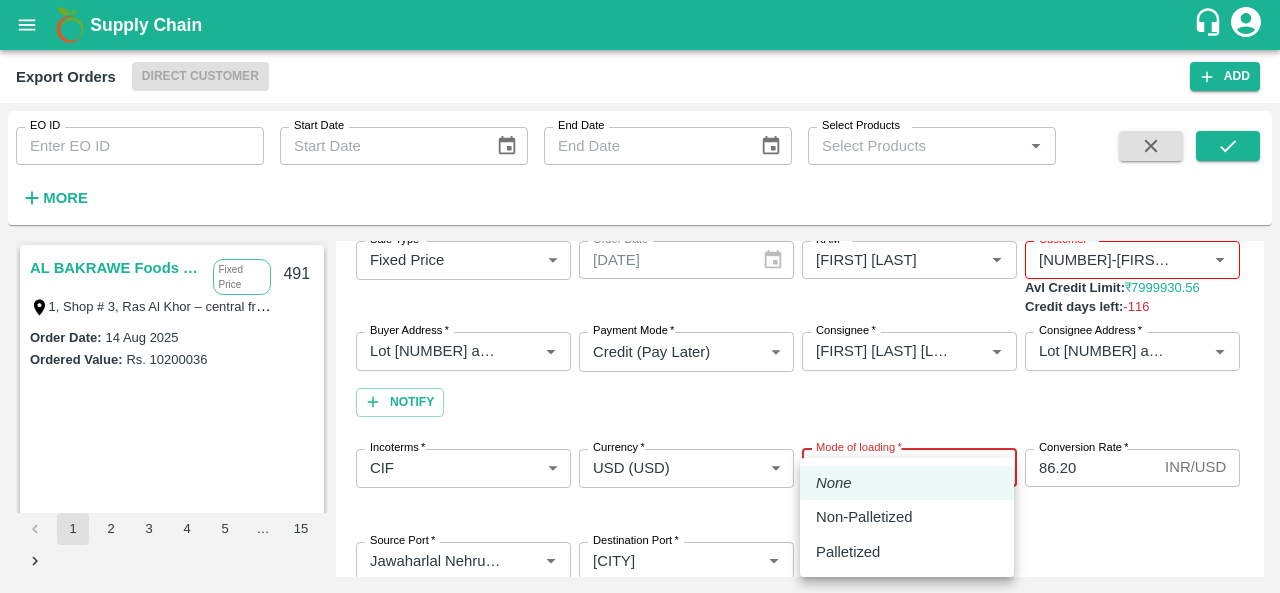 click on "Name   * Name   * Required SKU   * SKU   * Brand/Marka   * Brand/Marka   * Quantity   * 1 unit Quantity Packaging   * ​ Packaging Gross Weight   * Kgs/Unit Gross Weight Net Weight   * Kgs/Unit Net Weight Actual Price   * /Unit Actual Price" at bounding box center [640, 296] 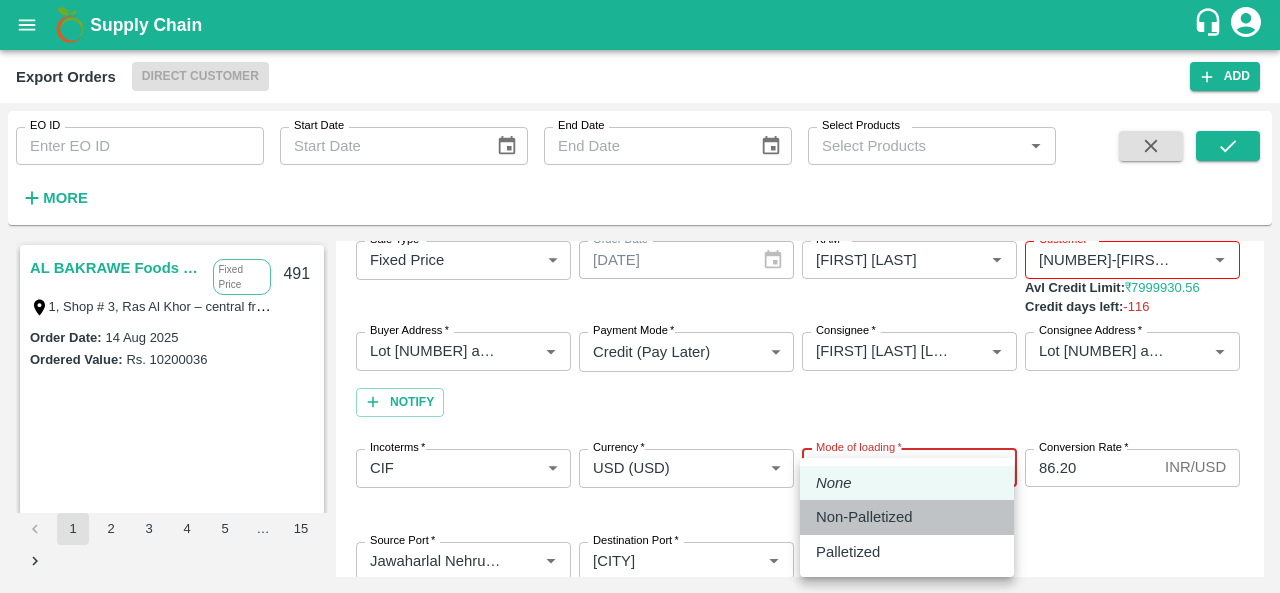 click on "Non-Palletized" at bounding box center [864, 517] 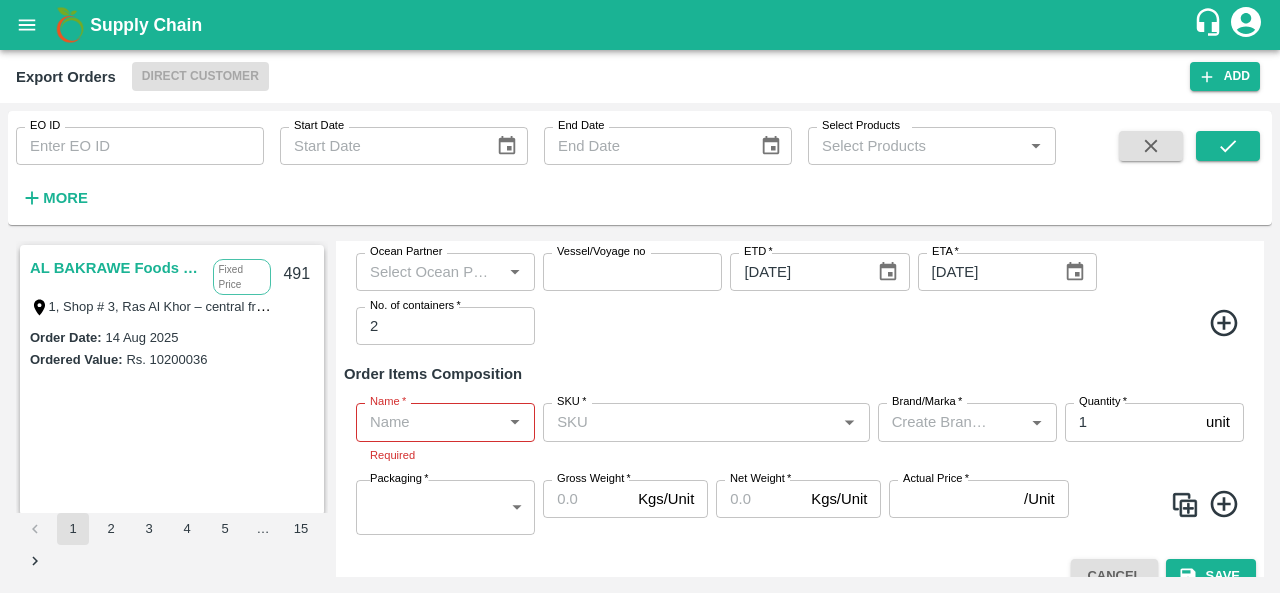 scroll, scrollTop: 581, scrollLeft: 0, axis: vertical 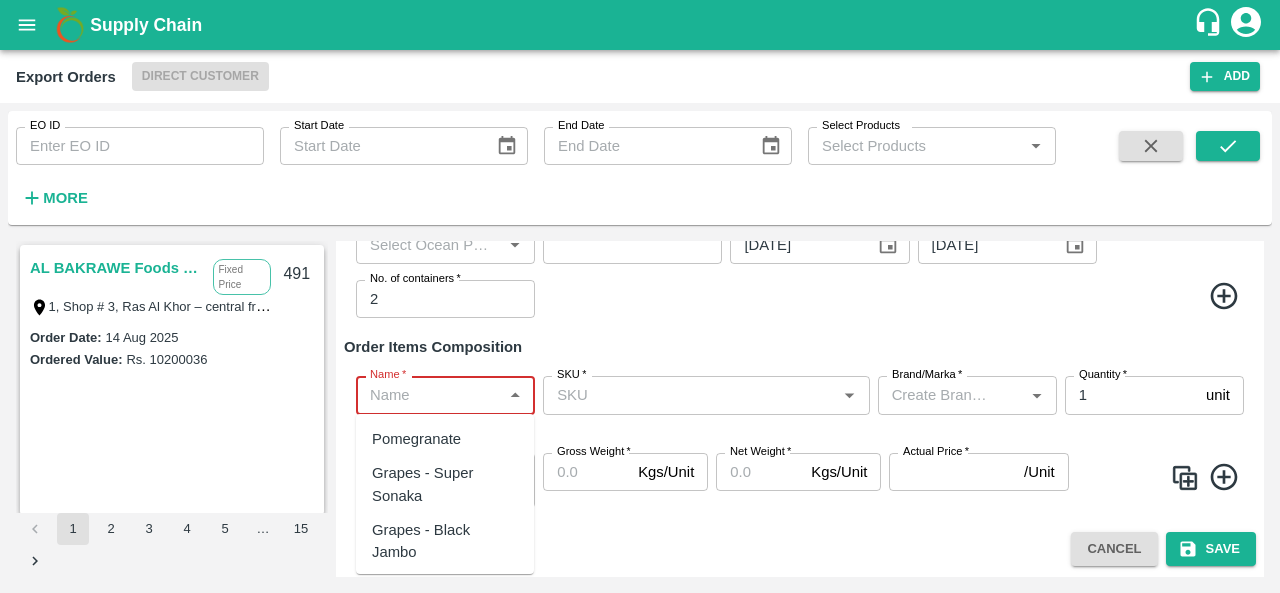 click on "Name   *" at bounding box center [429, 395] 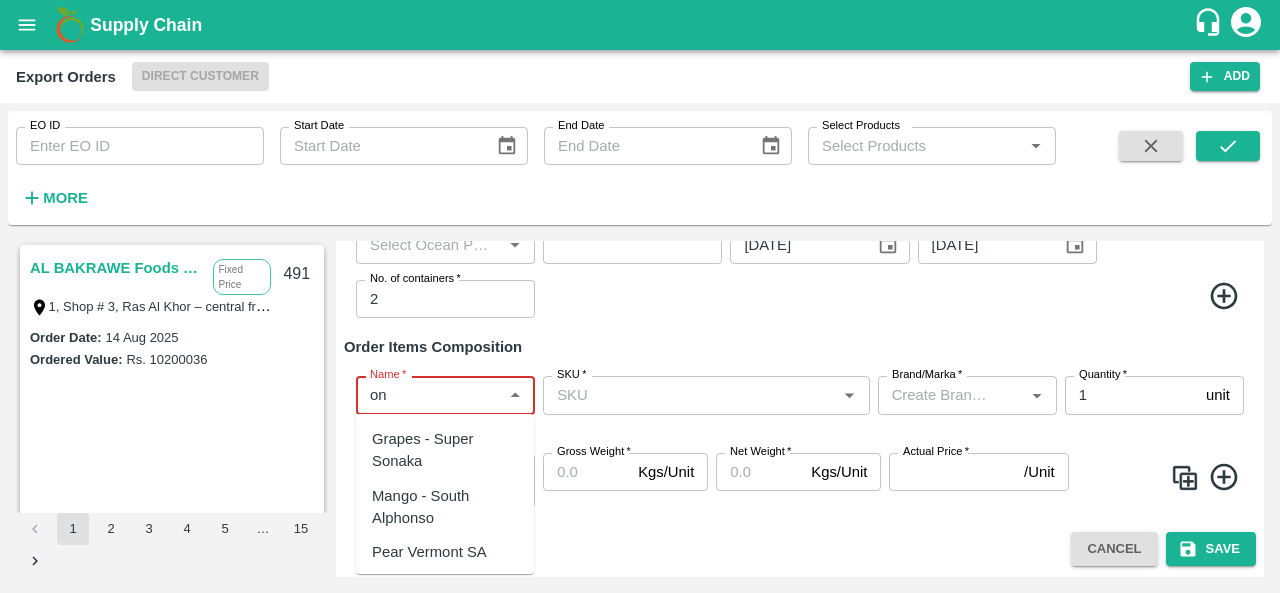 type on "o" 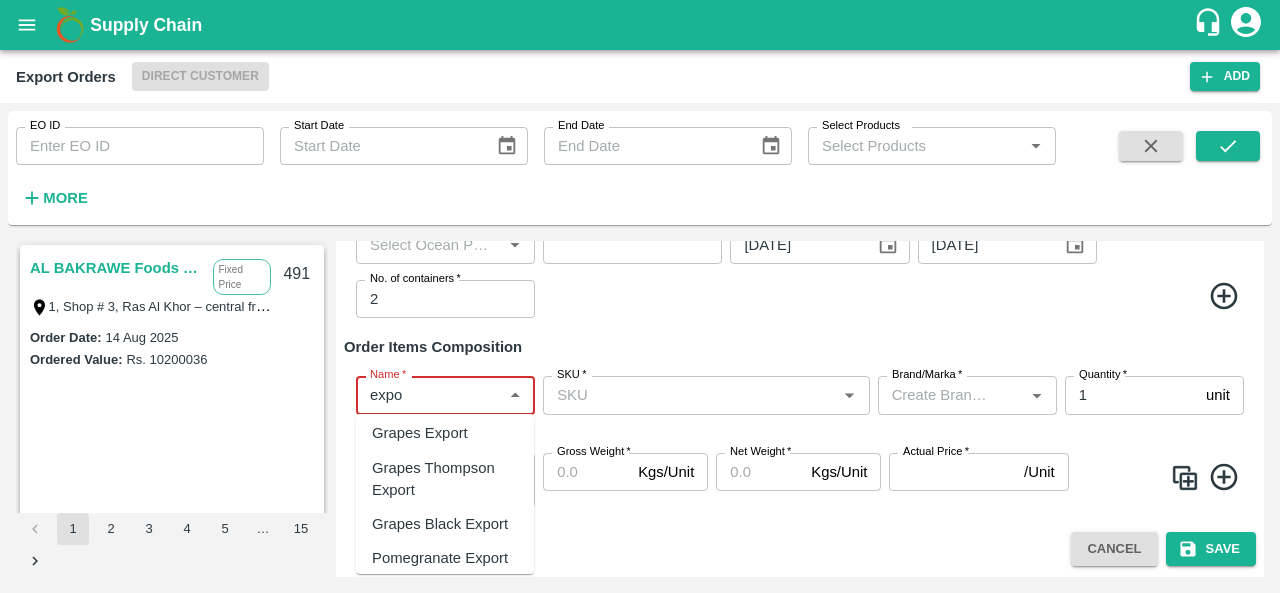 scroll, scrollTop: 0, scrollLeft: 0, axis: both 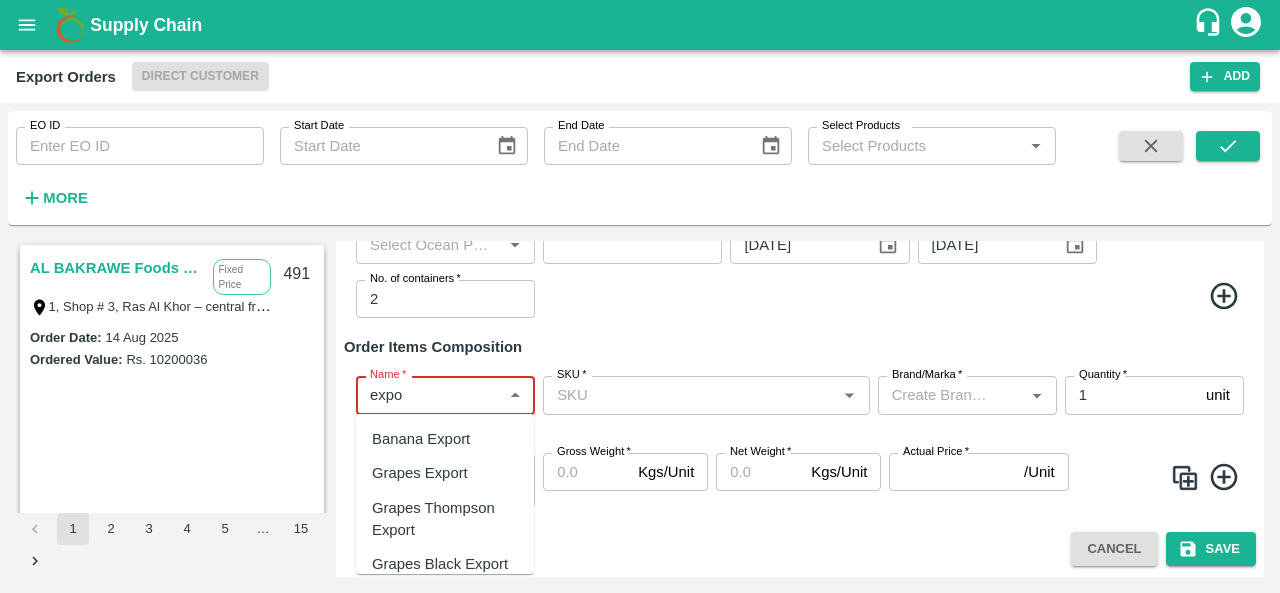 type on "expo" 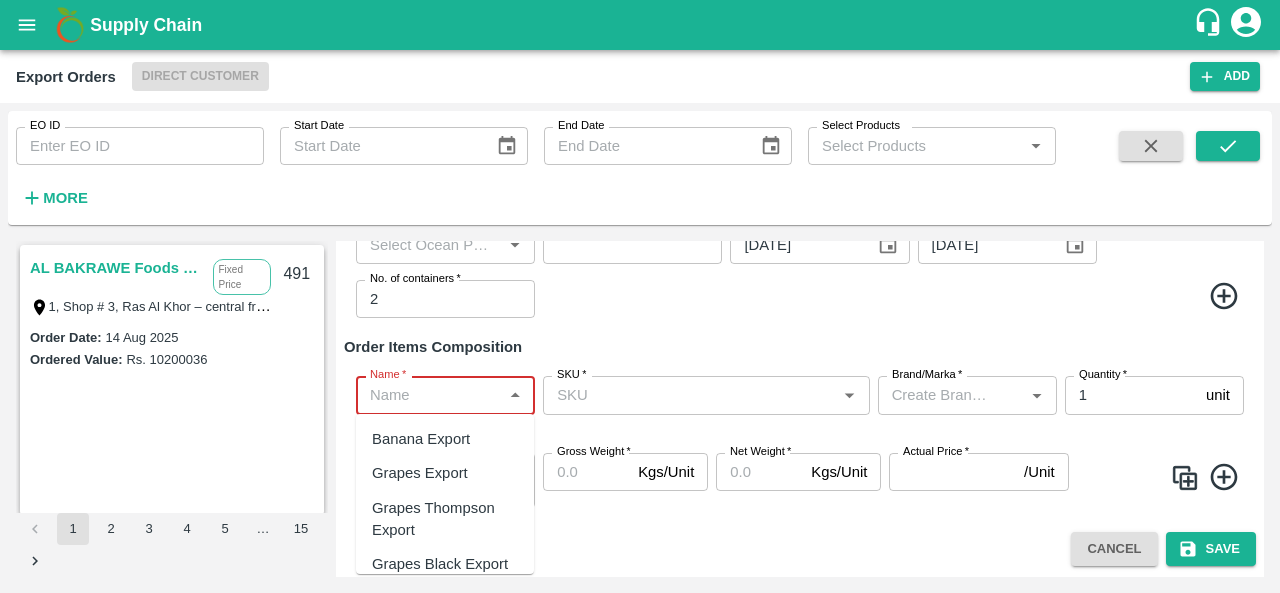 click on "Name   * Name   * Required SKU   * SKU   * Brand/Marka   * Brand/Marka   * Quantity   * 1 unit Quantity Packaging   * ​ Packaging Gross Weight   * Kgs/Unit Gross Weight Net Weight   * Kgs/Unit Net Weight Actual Price   * /Unit Actual Price" at bounding box center (800, 441) 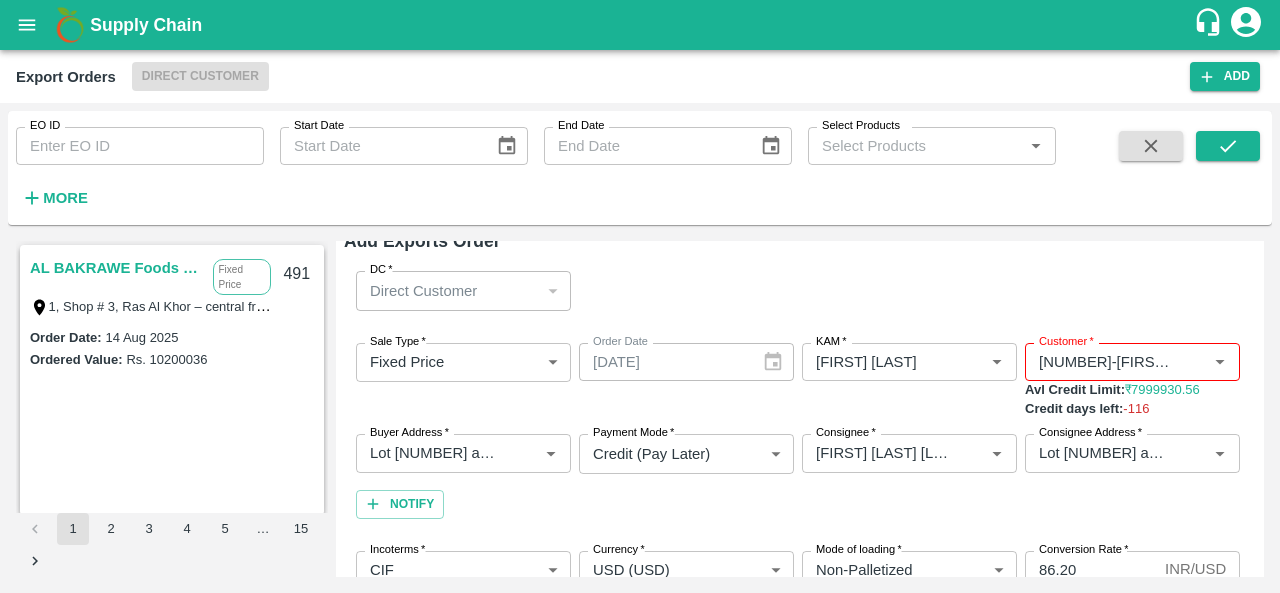 scroll, scrollTop: 0, scrollLeft: 0, axis: both 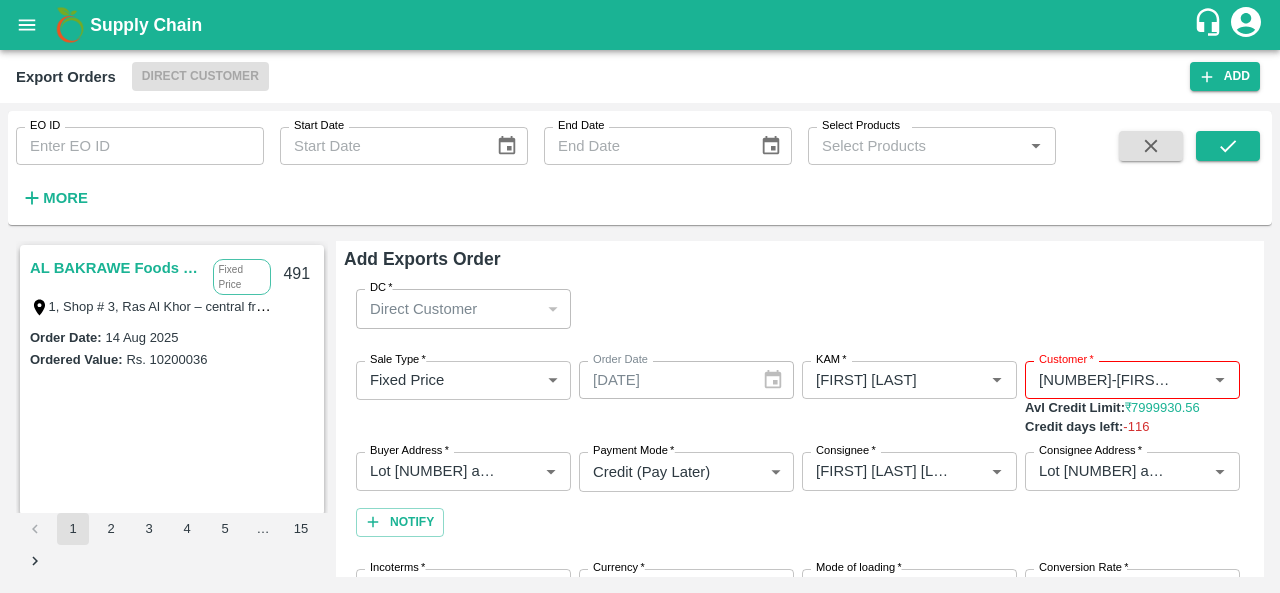 click on "Direct Customer" at bounding box center (200, 76) 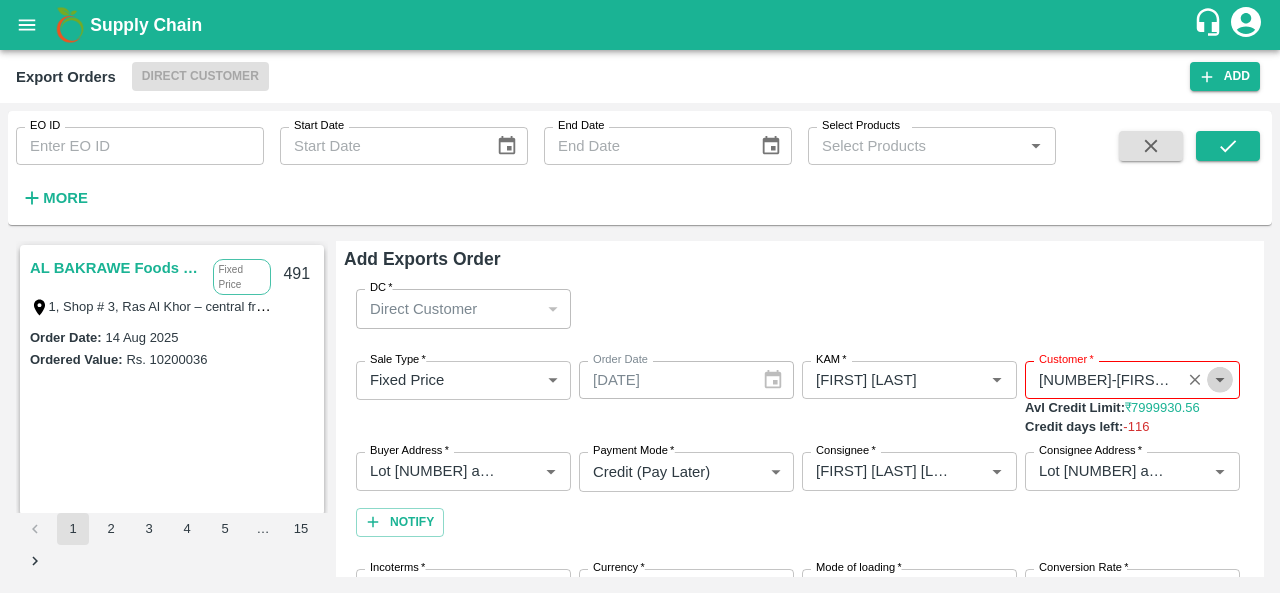 click 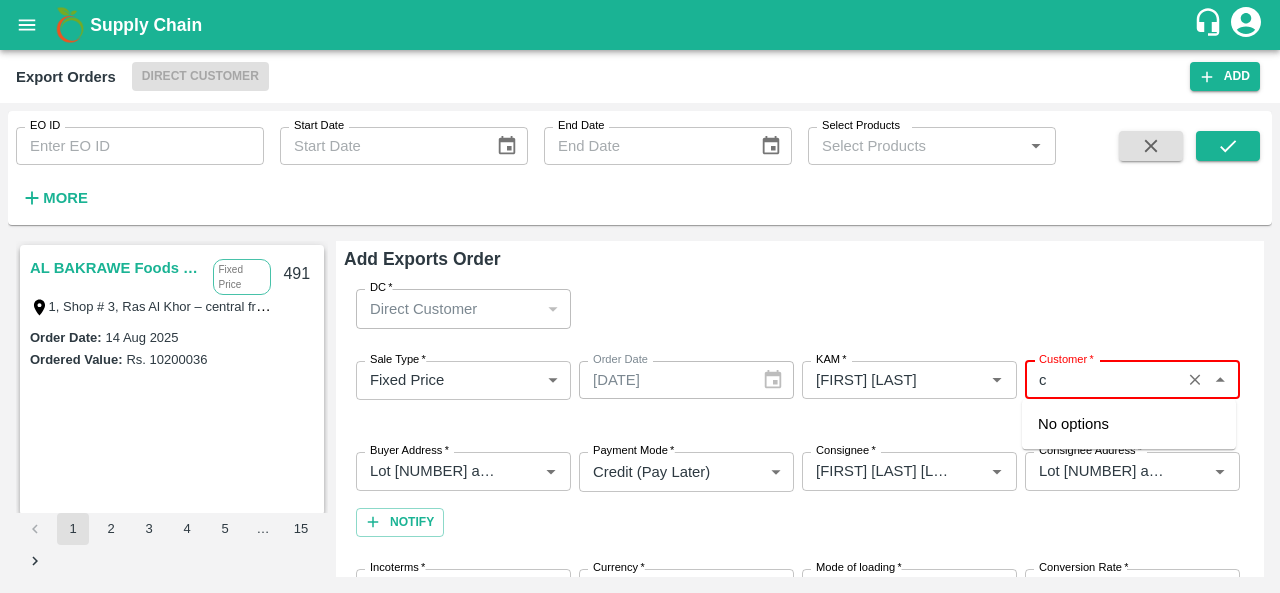 scroll, scrollTop: 0, scrollLeft: 0, axis: both 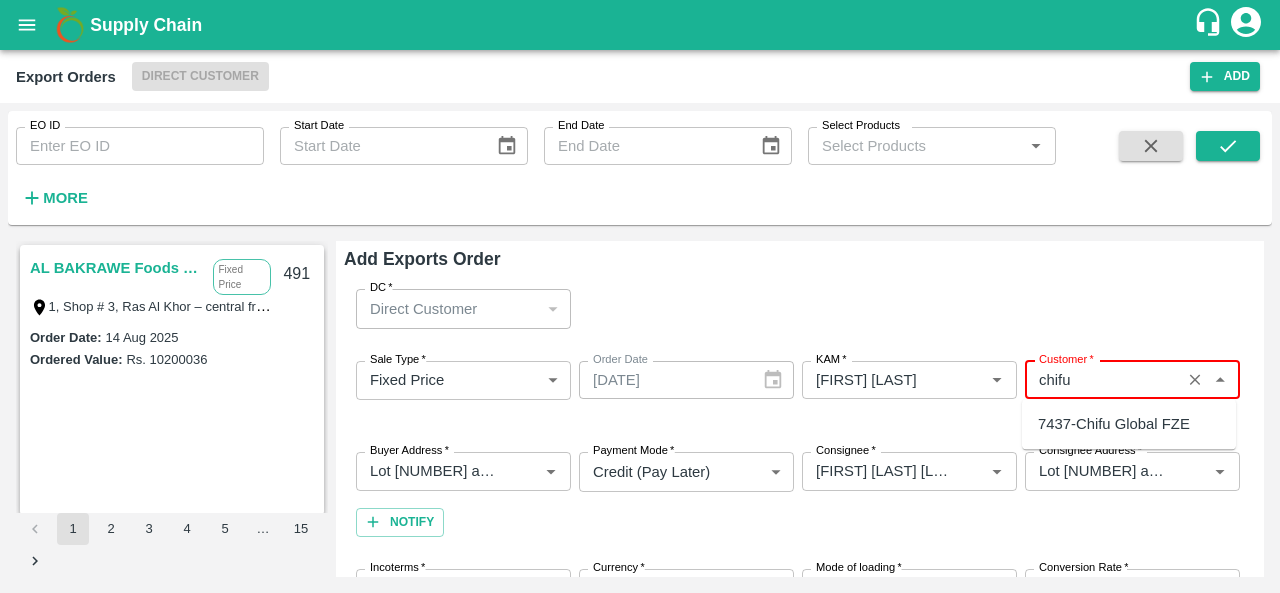 click on "7437-Chifu Global FZE" at bounding box center [1129, 424] 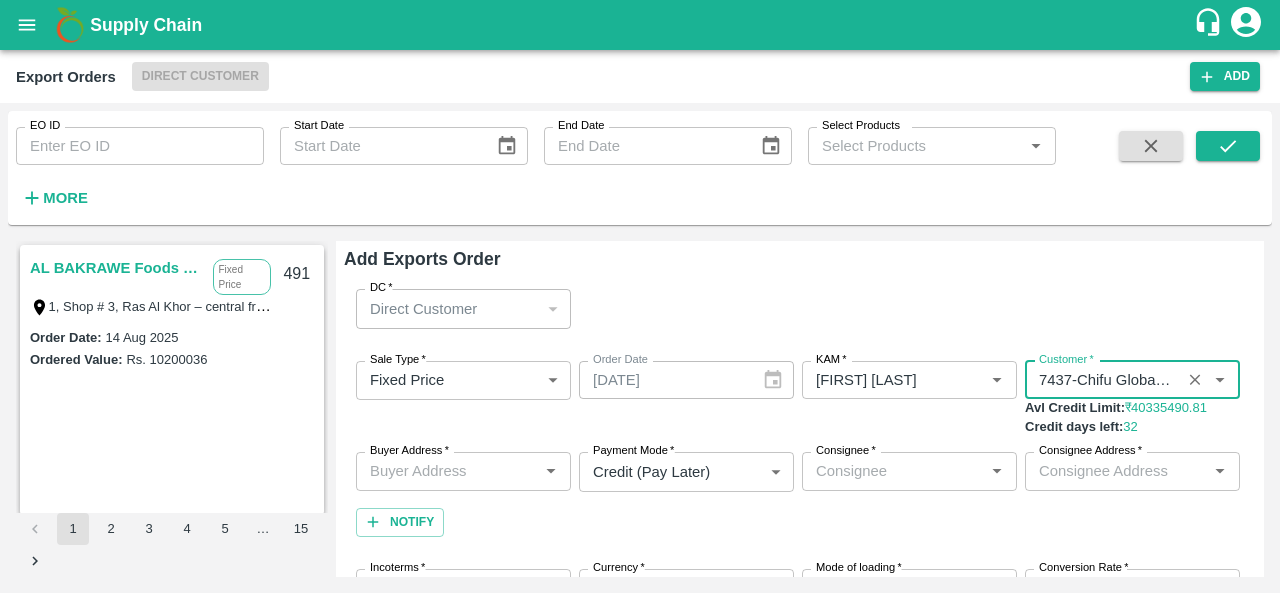 type on "7437-Chifu Global FZE" 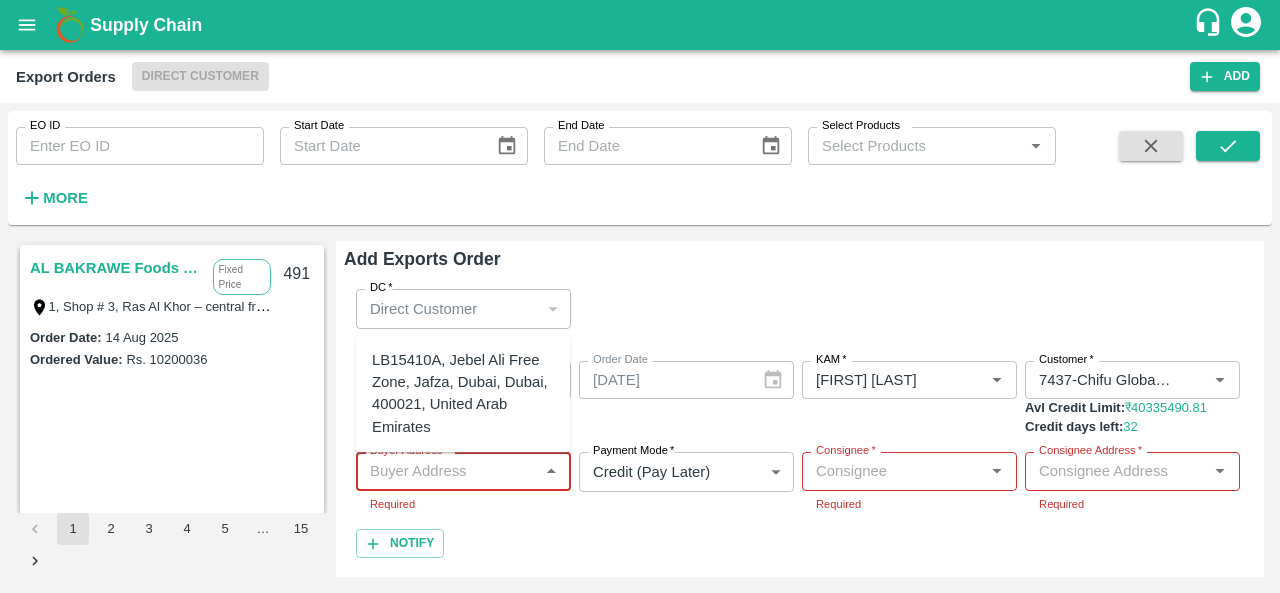 click on "Buyer Address   *" at bounding box center [447, 471] 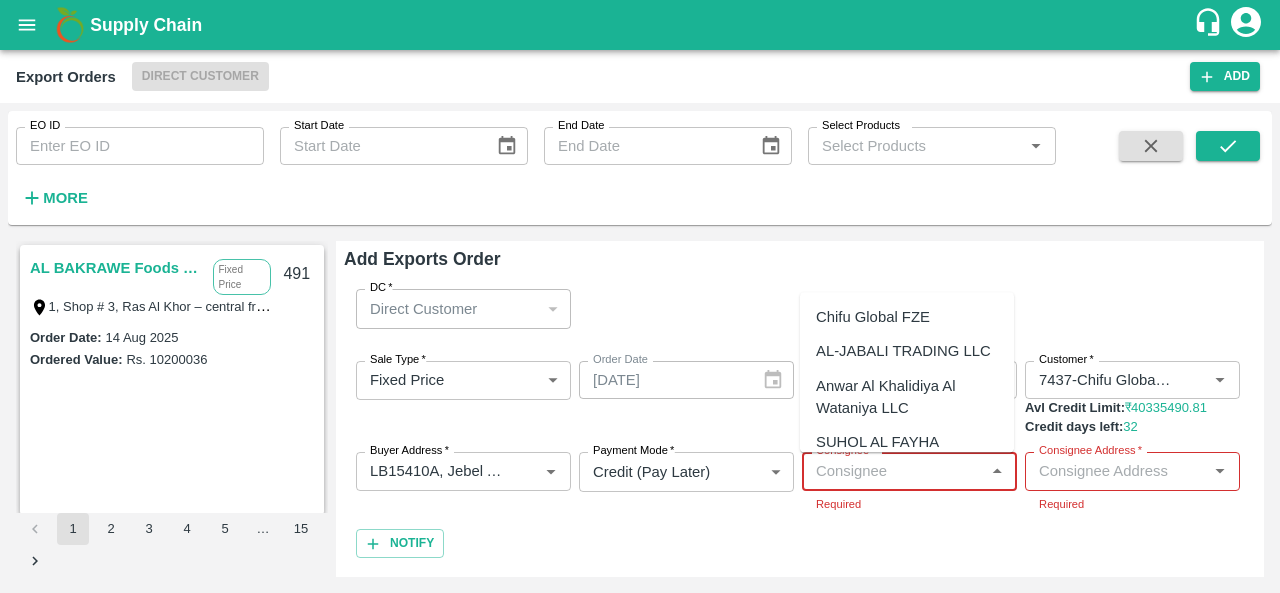 click on "Consignee   *" at bounding box center [893, 471] 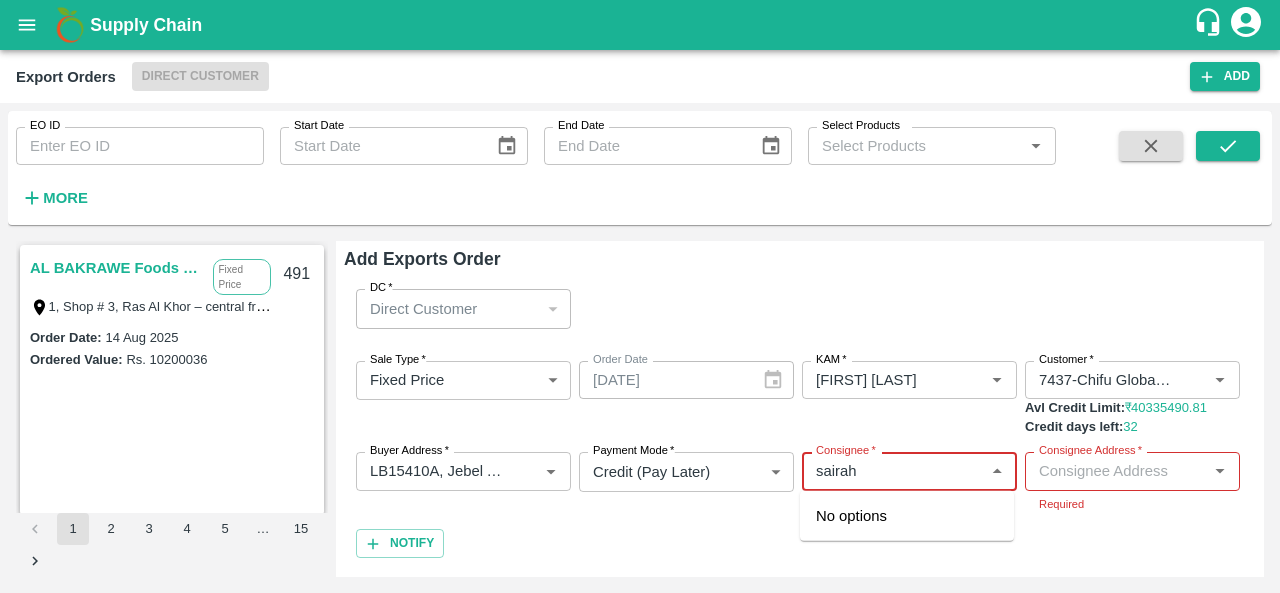 type on "sairah" 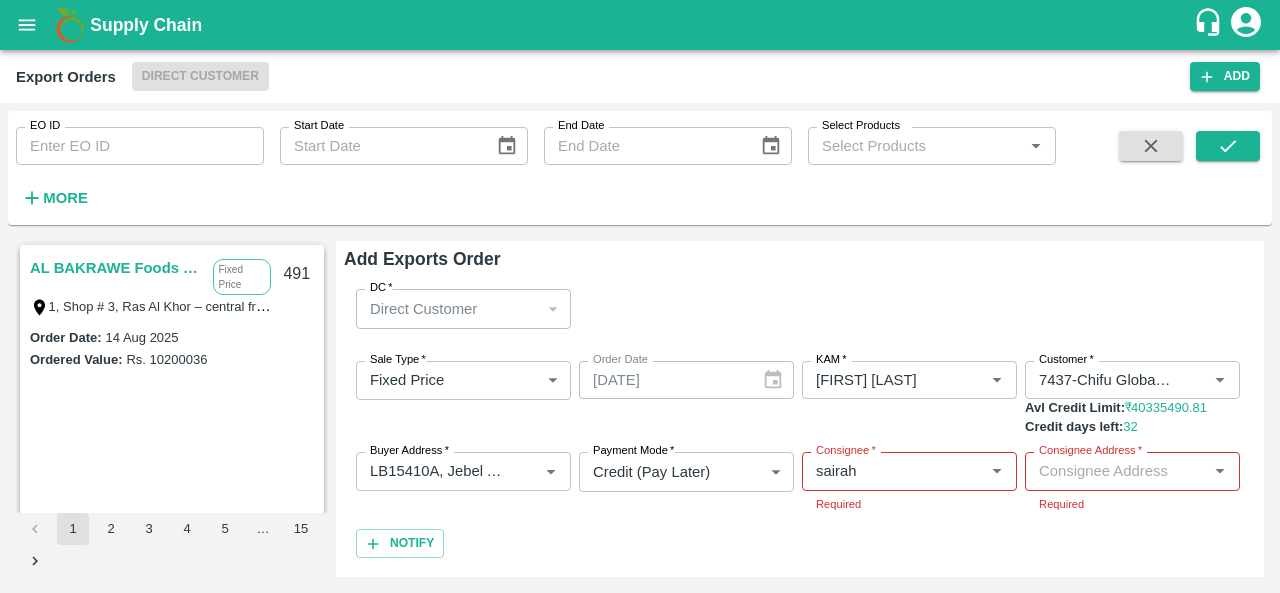 type 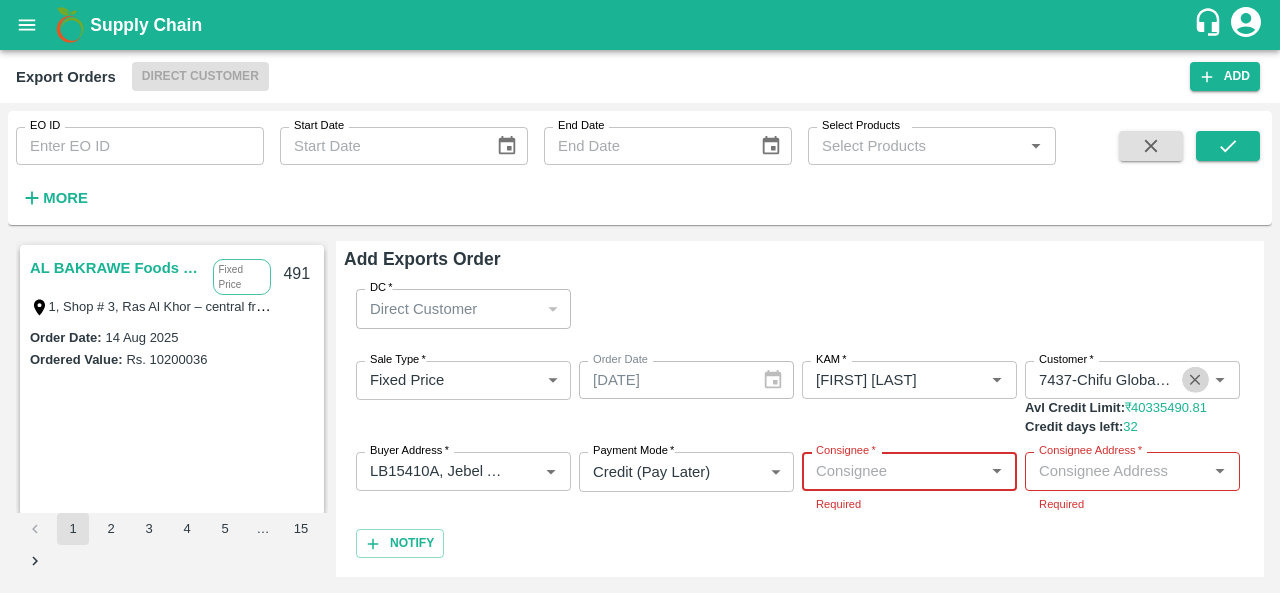 click 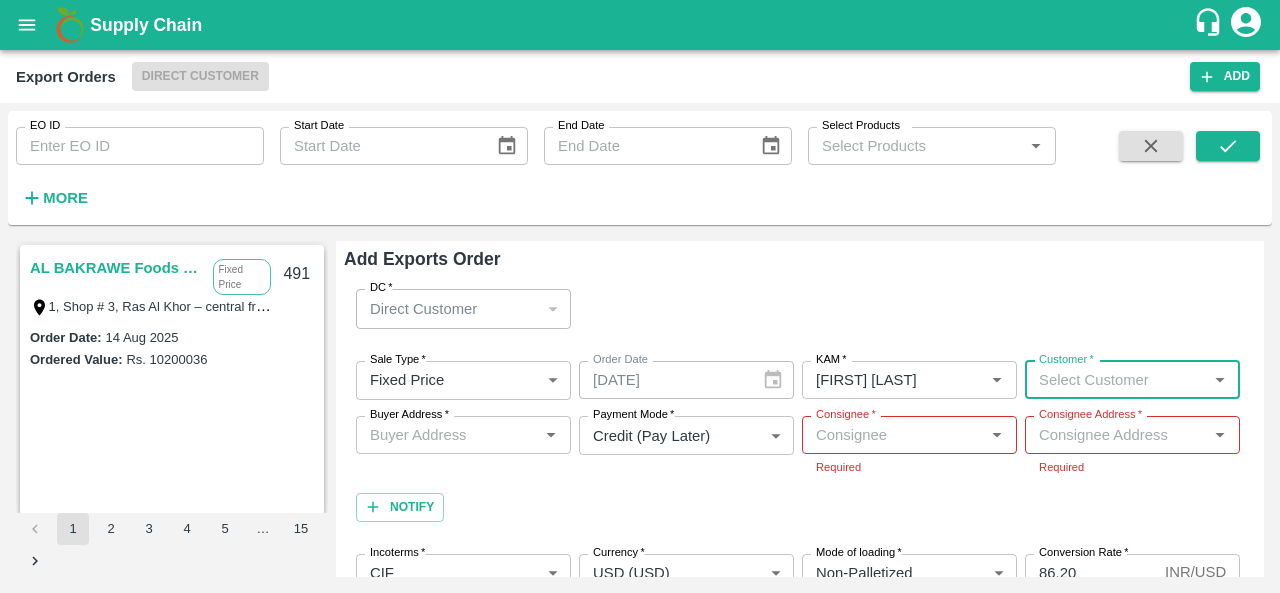 scroll, scrollTop: 0, scrollLeft: 0, axis: both 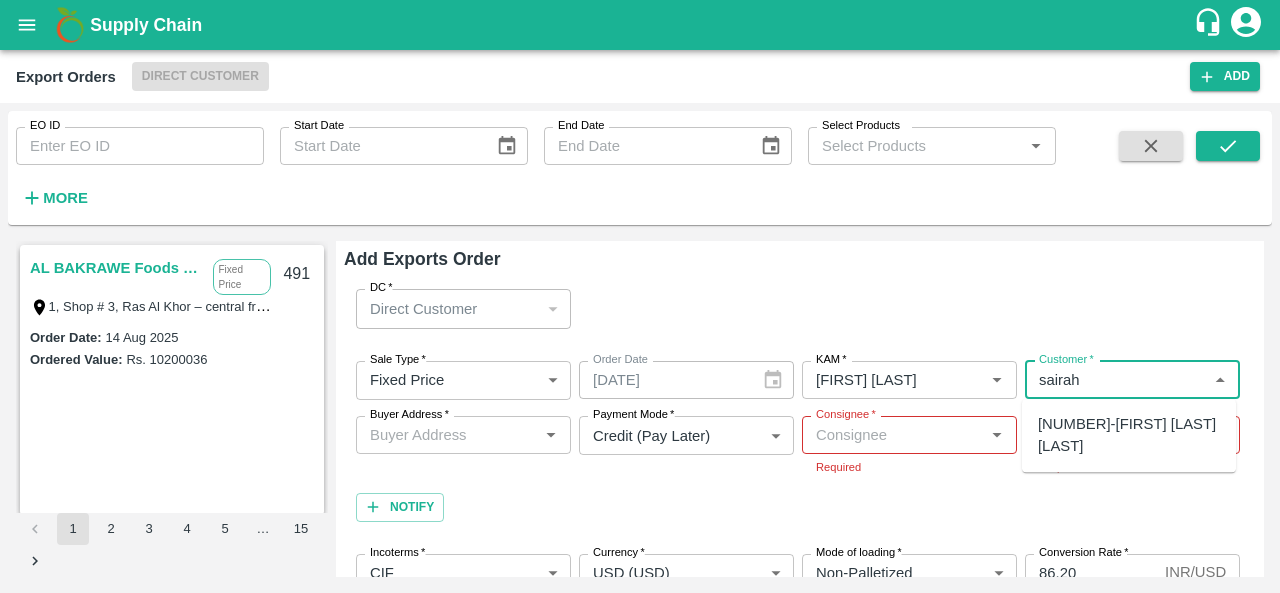 click on "[NUMBER]-[FIRST] [LAST] [LAST]" at bounding box center [1129, 435] 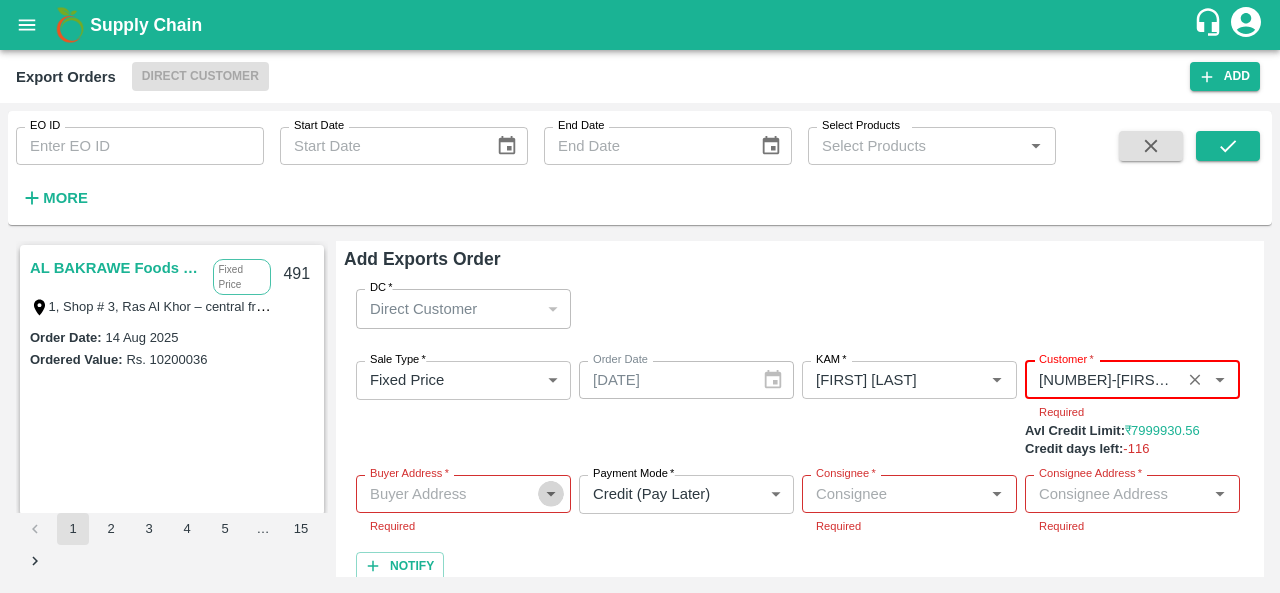 click 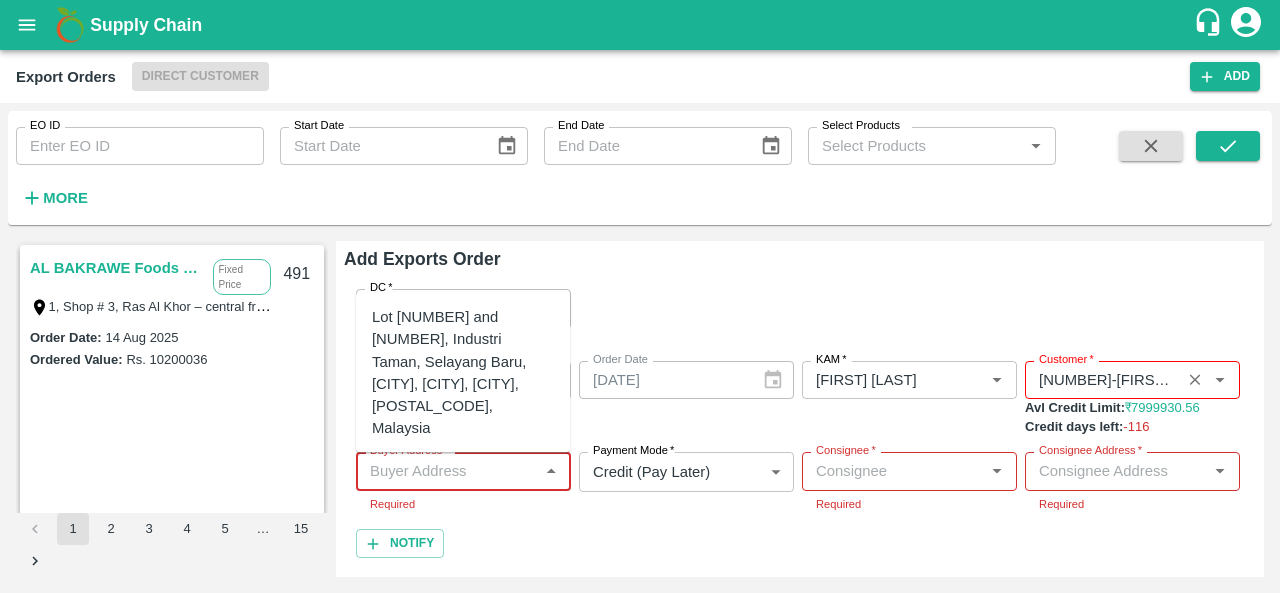 drag, startPoint x: 372, startPoint y: 339, endPoint x: 485, endPoint y: 396, distance: 126.56224 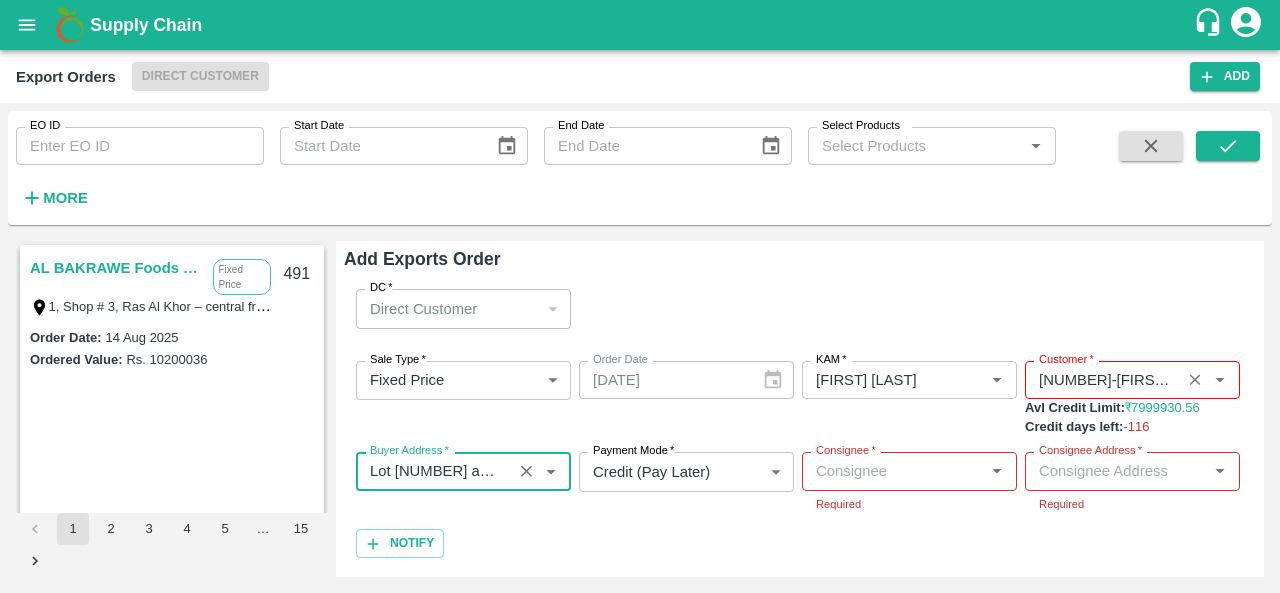 click on "Sale Type   * Fixed Price 1 Sale Type" at bounding box center [463, 399] 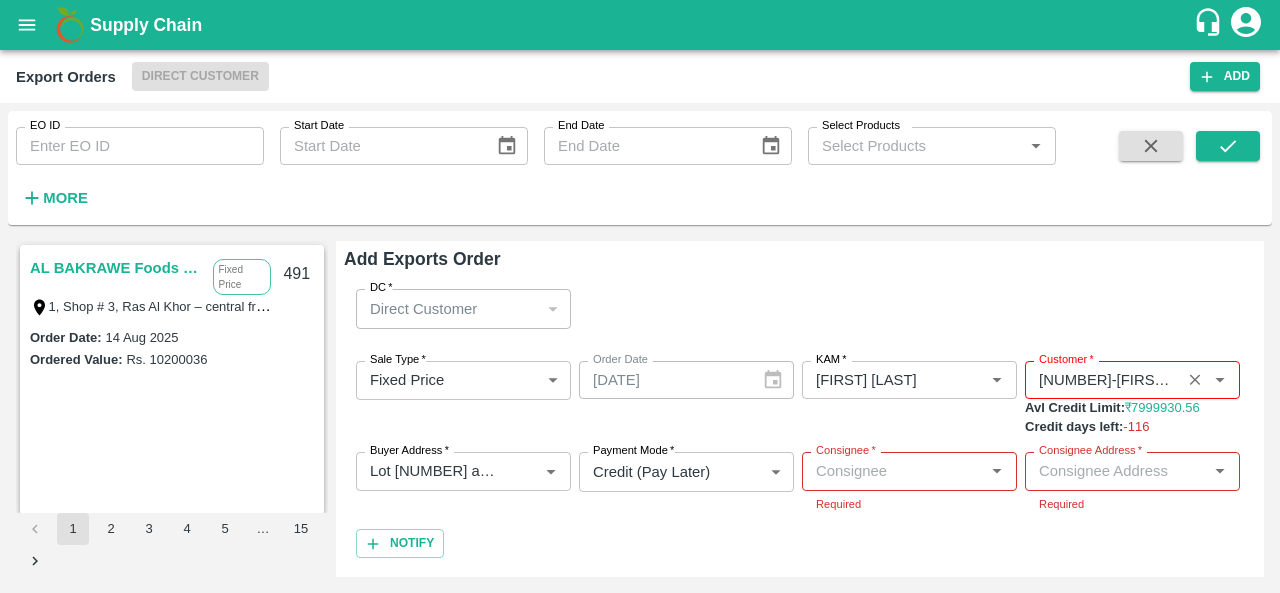 click on "Sale Type   * Fixed Price 1 Sale Type" at bounding box center (463, 399) 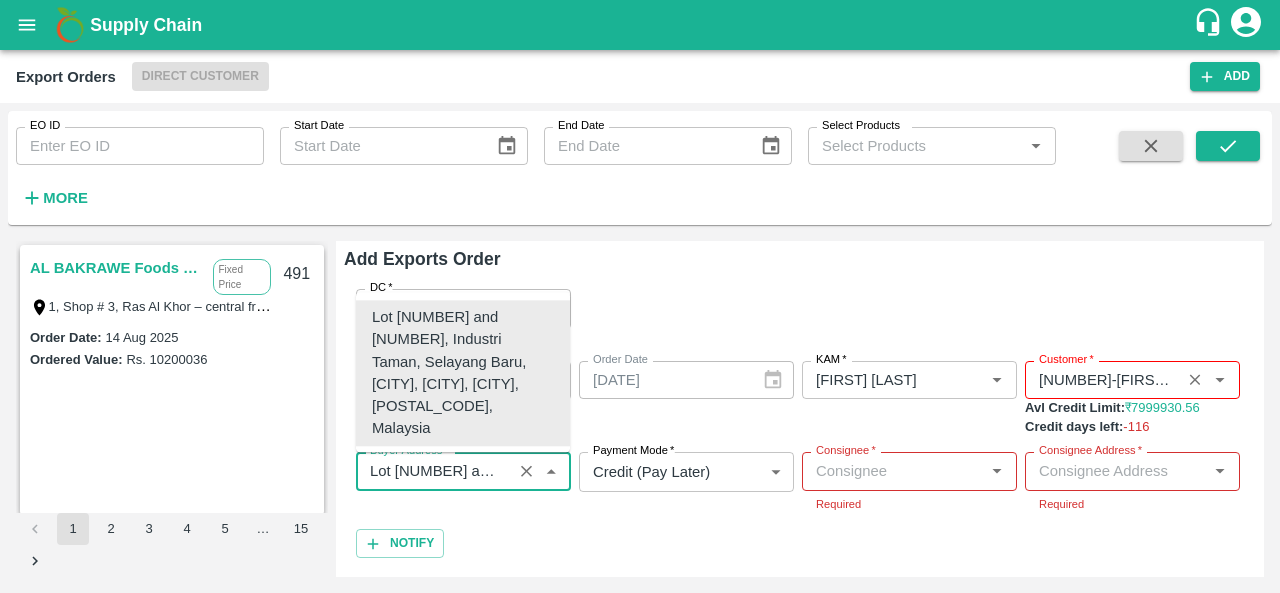 click on "Buyer Address   *" at bounding box center (434, 471) 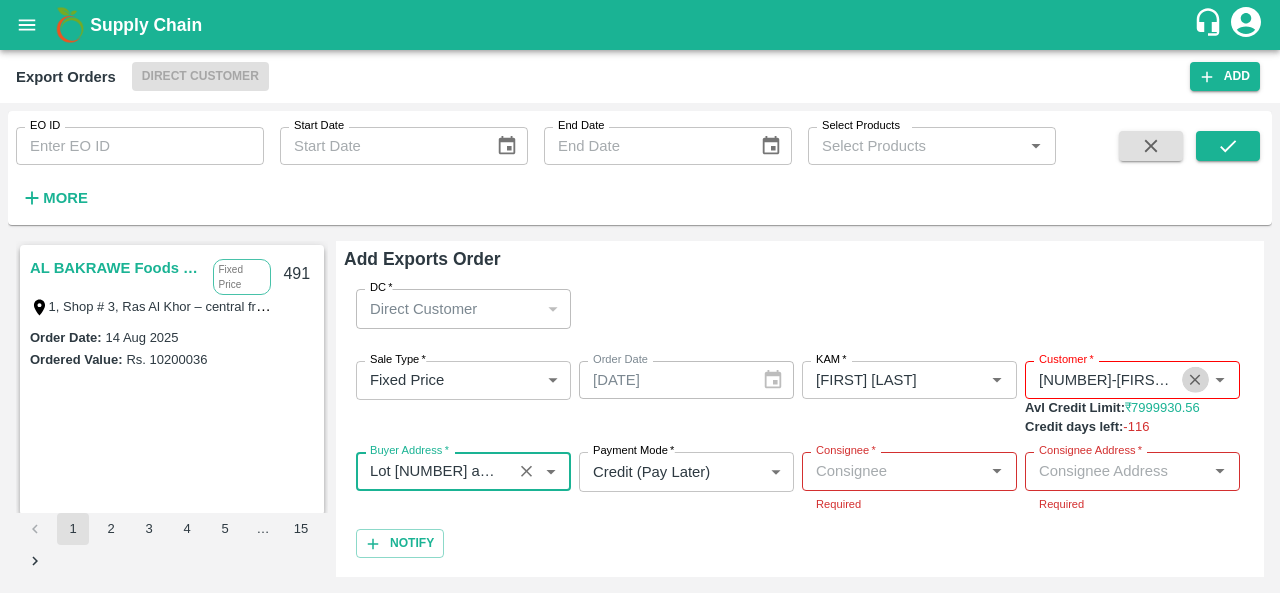 click 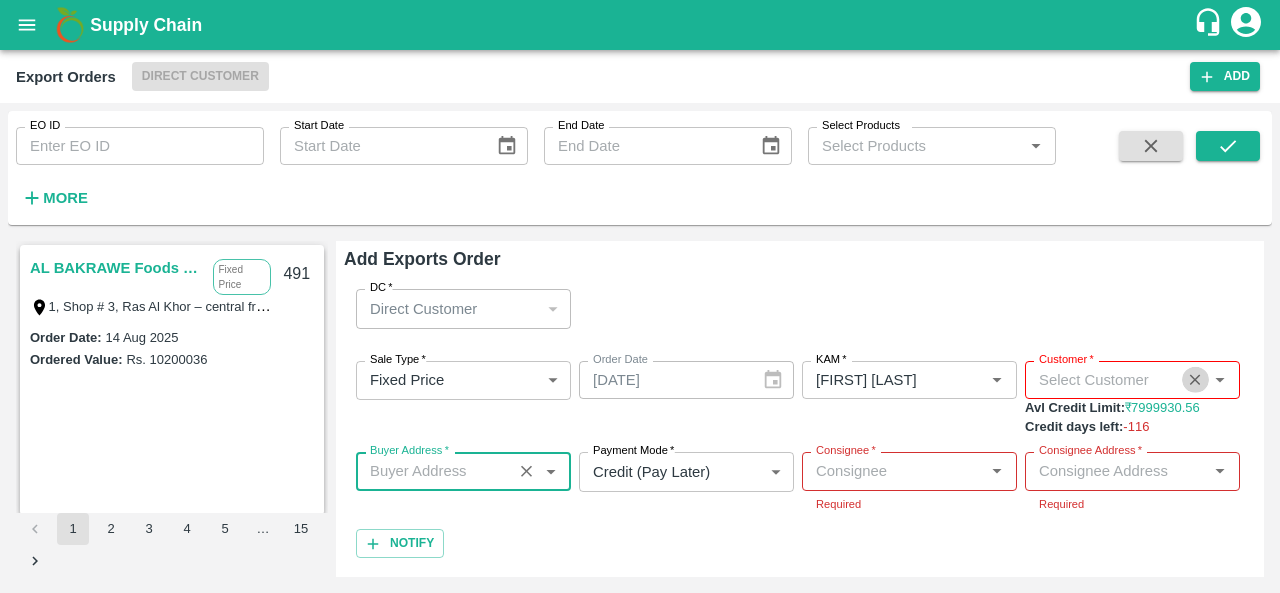 scroll, scrollTop: 0, scrollLeft: 0, axis: both 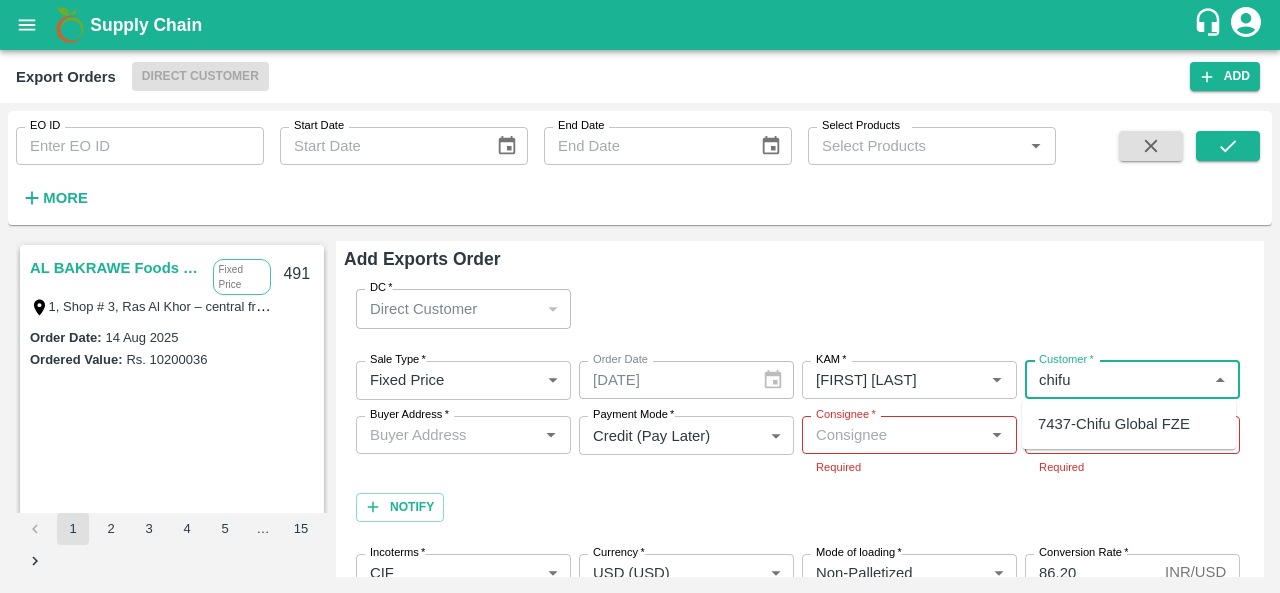 click on "7437-Chifu Global FZE" at bounding box center (1114, 424) 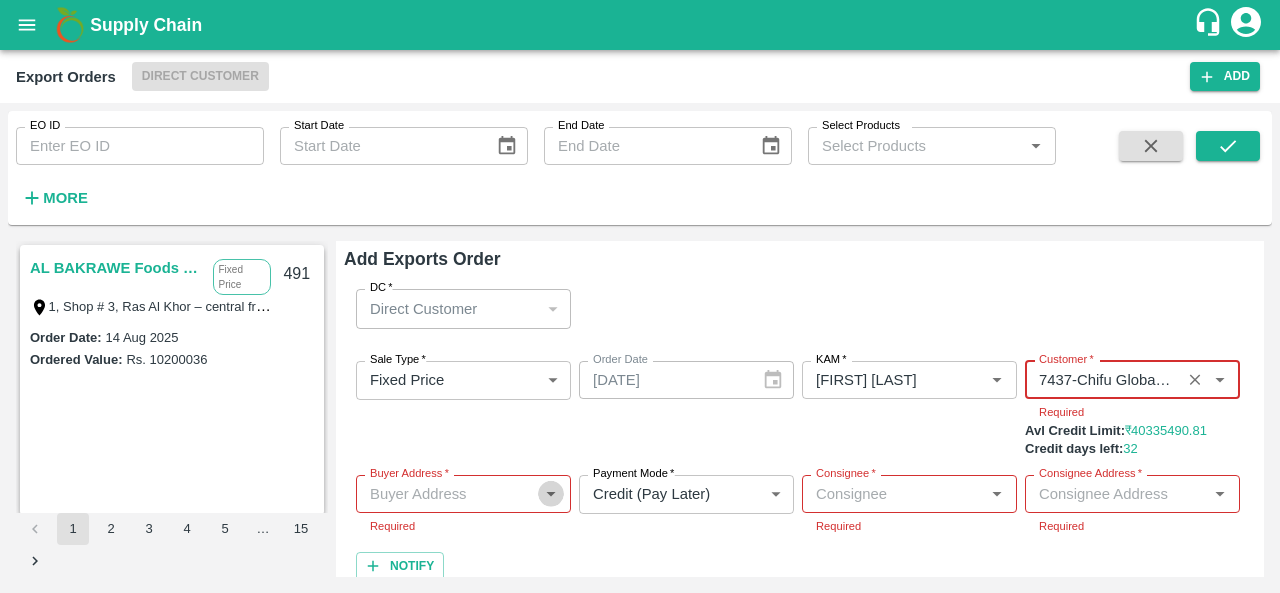 click 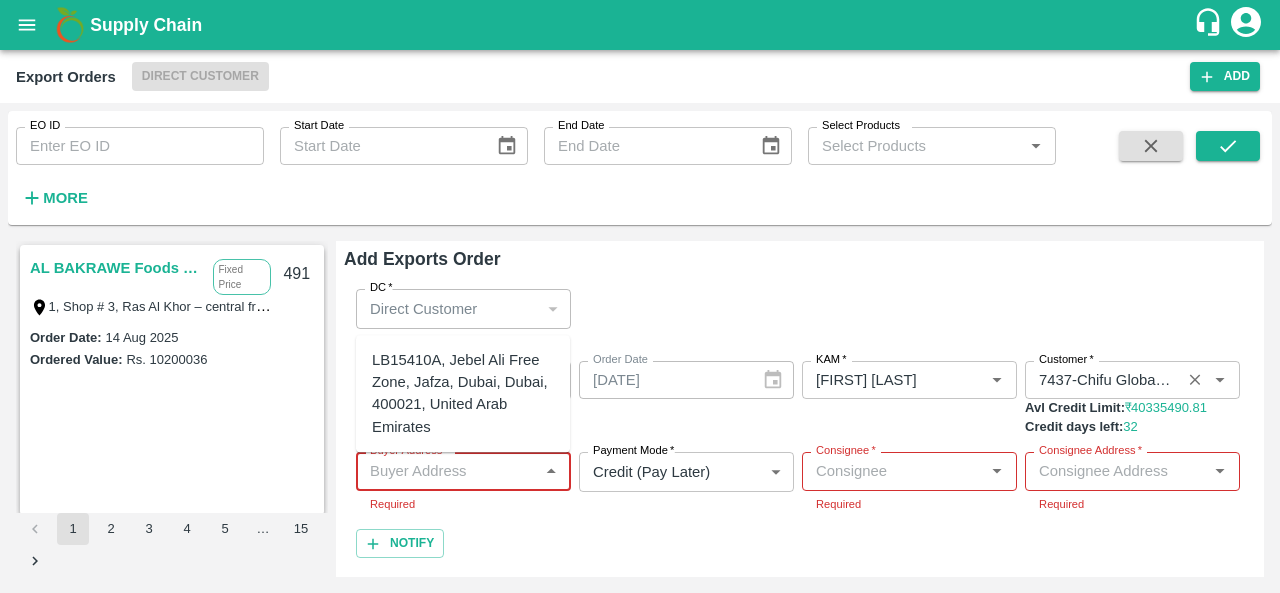 click on "LB15410A, Jebel Ali Free Zone, Jafza, Dubai, Dubai, 400021, United Arab Emirates" at bounding box center [463, 393] 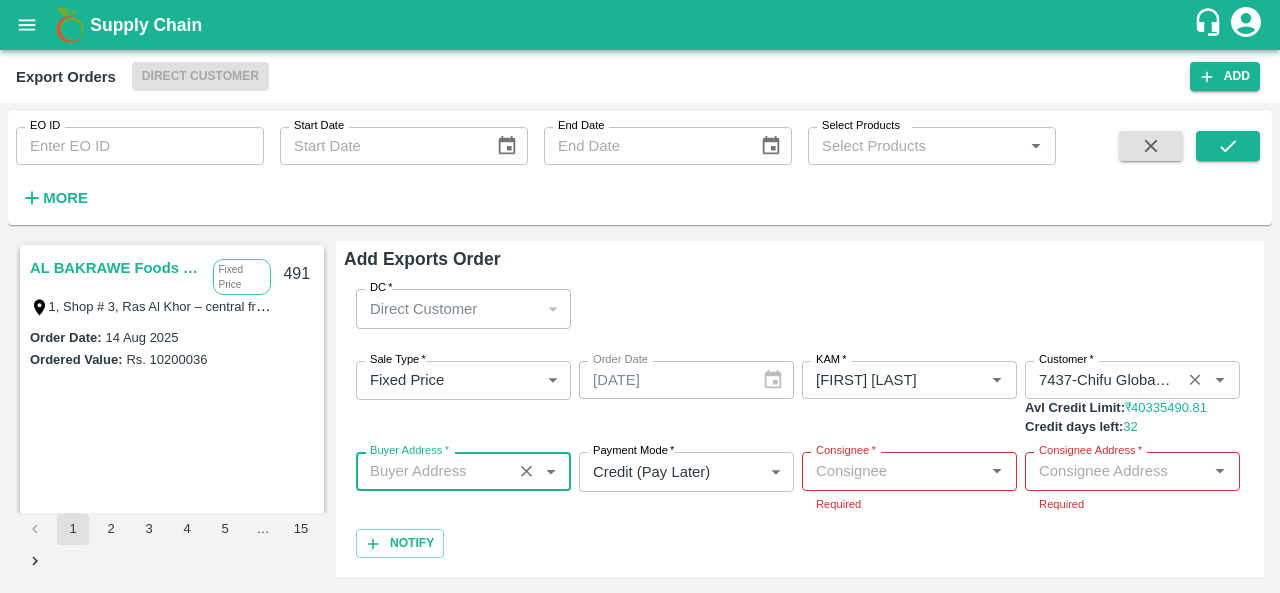type on "LB15410A, Jebel Ali Free Zone, Jafza, Dubai, Dubai, 400021, United Arab Emirates" 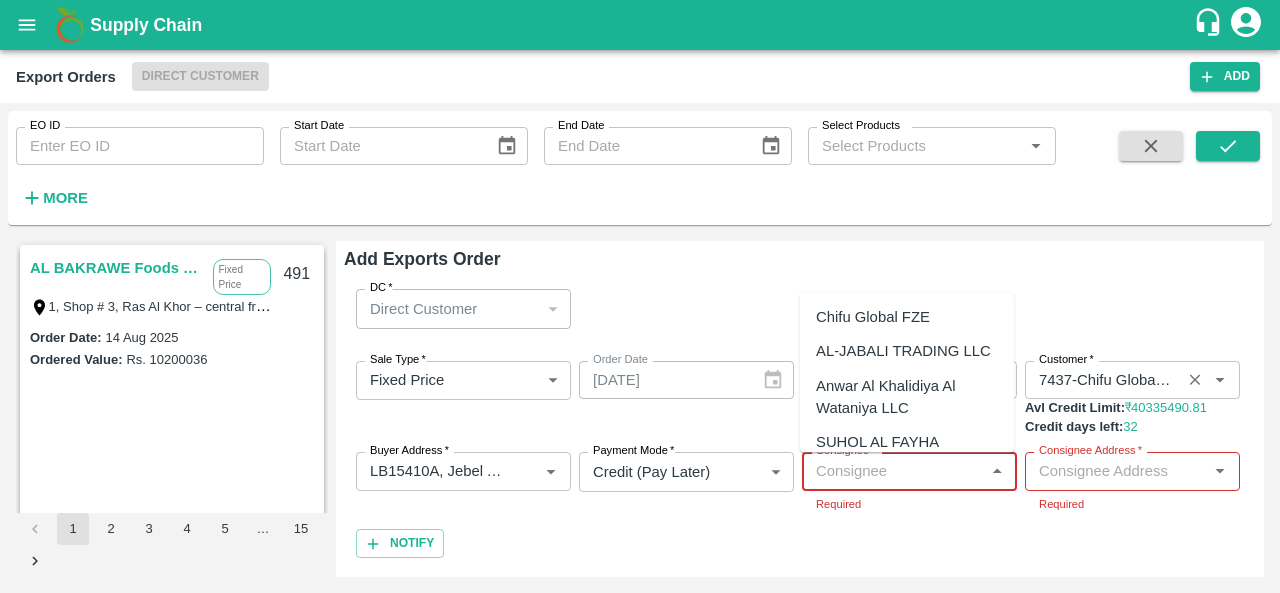 click on "Consignee   *" at bounding box center (893, 471) 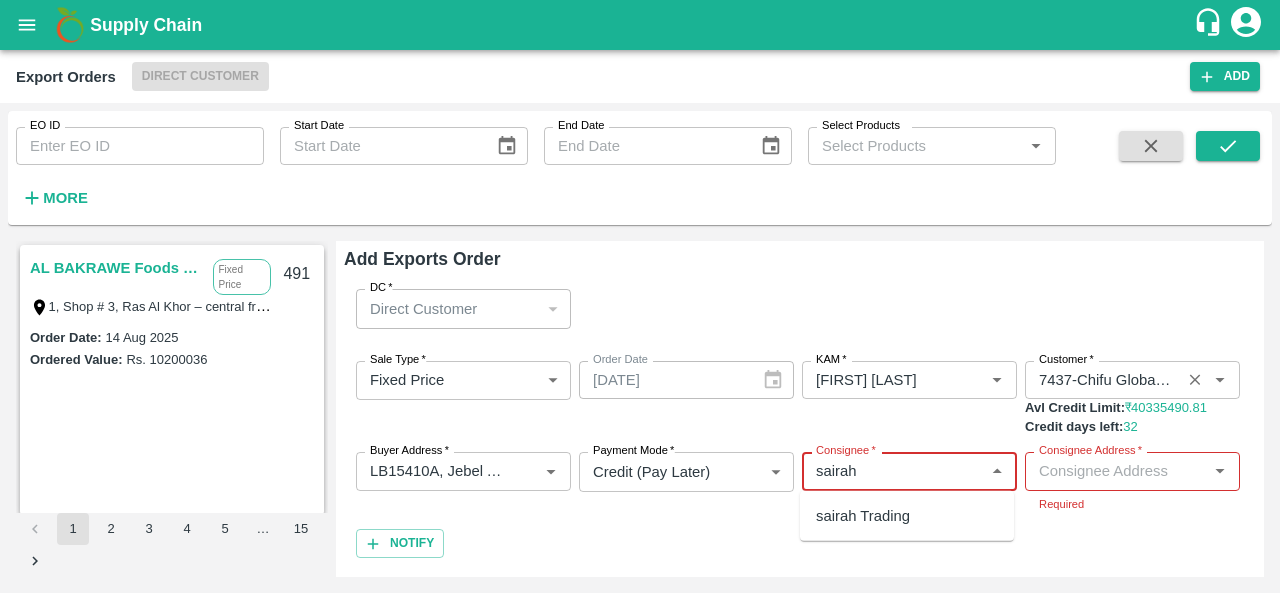 click on "sairah Trading" at bounding box center (907, 516) 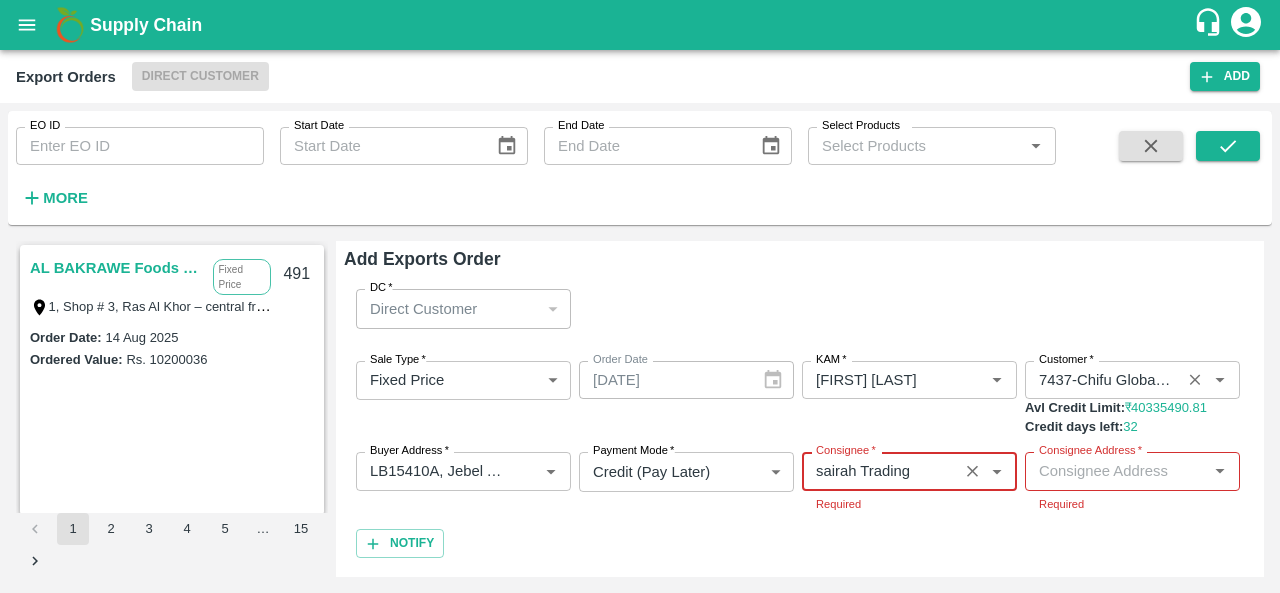 type on "sairah Trading" 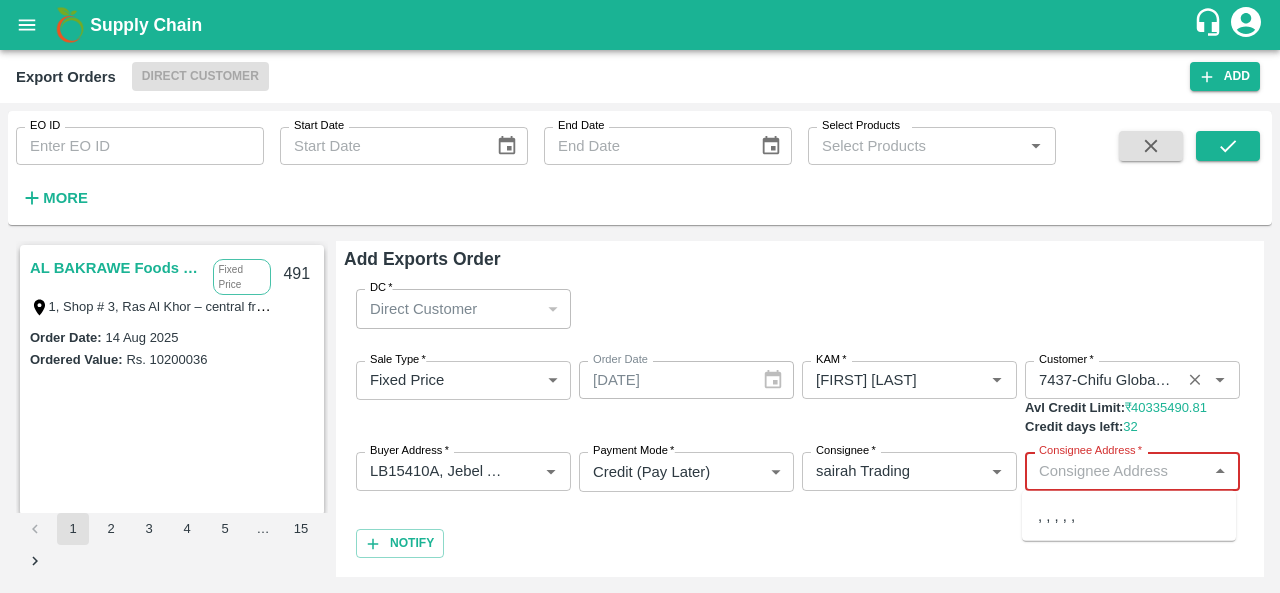 click on "Consignee Address   *" at bounding box center [1116, 471] 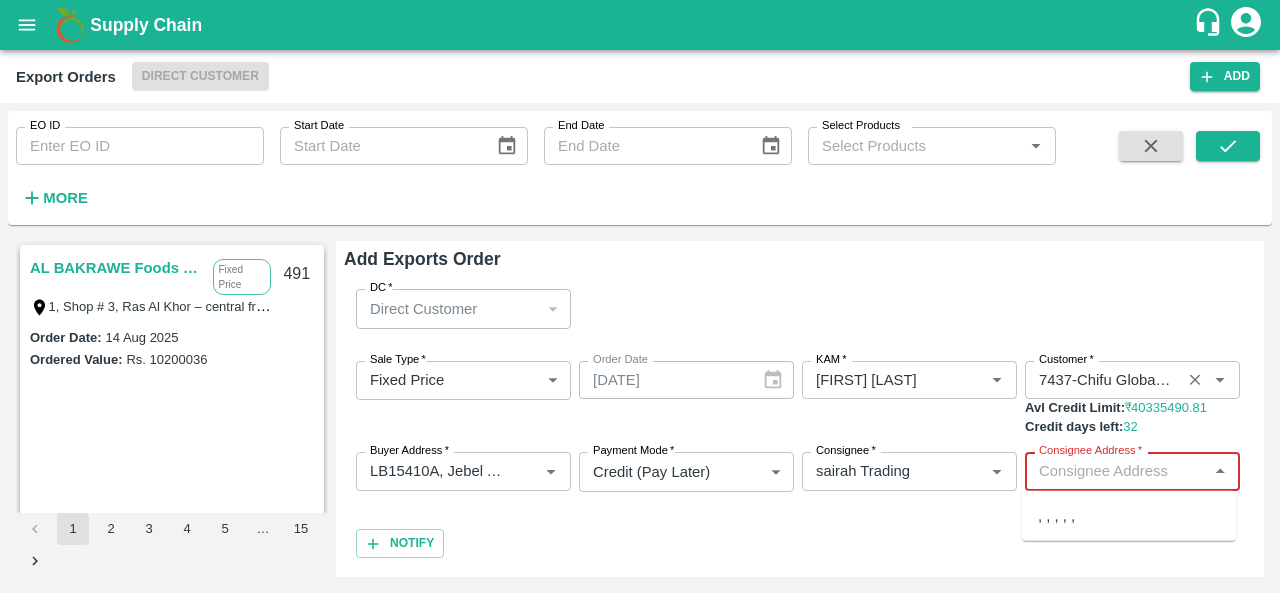 click on ", , , , ," at bounding box center (1129, 516) 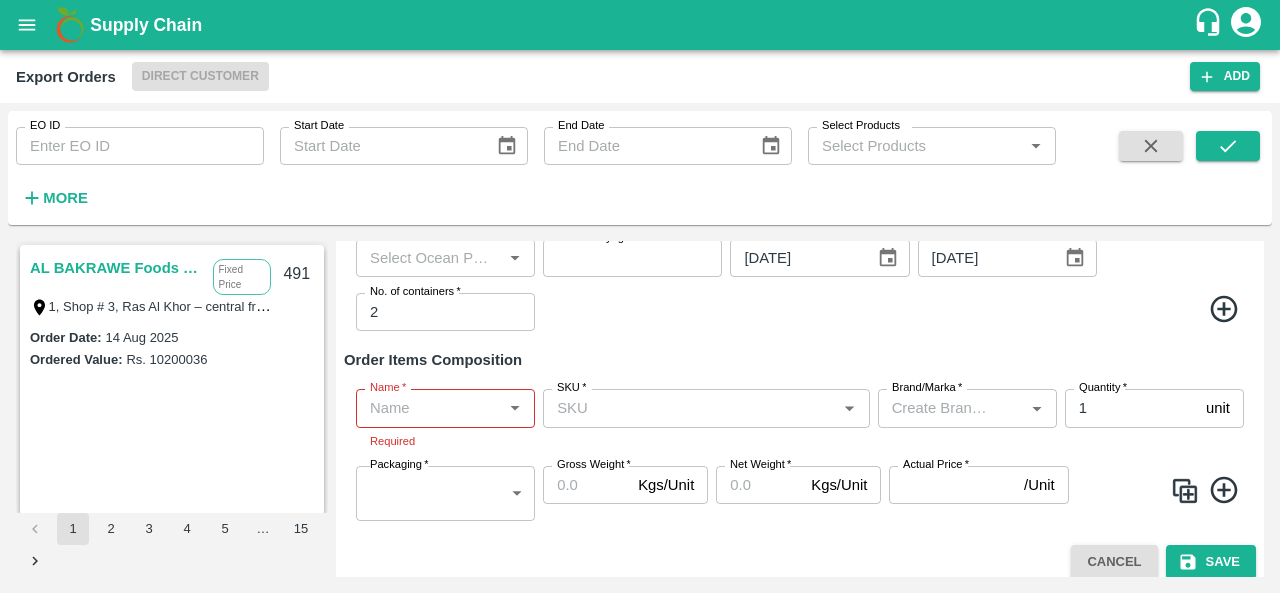 scroll, scrollTop: 572, scrollLeft: 0, axis: vertical 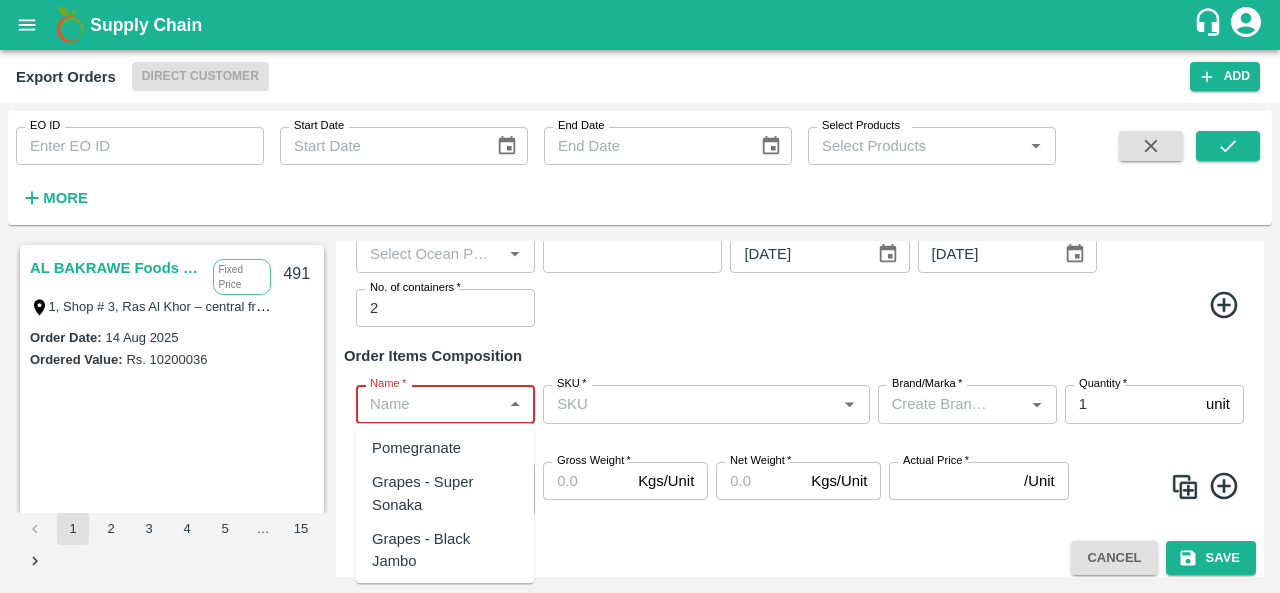 click on "Name   *" at bounding box center (429, 404) 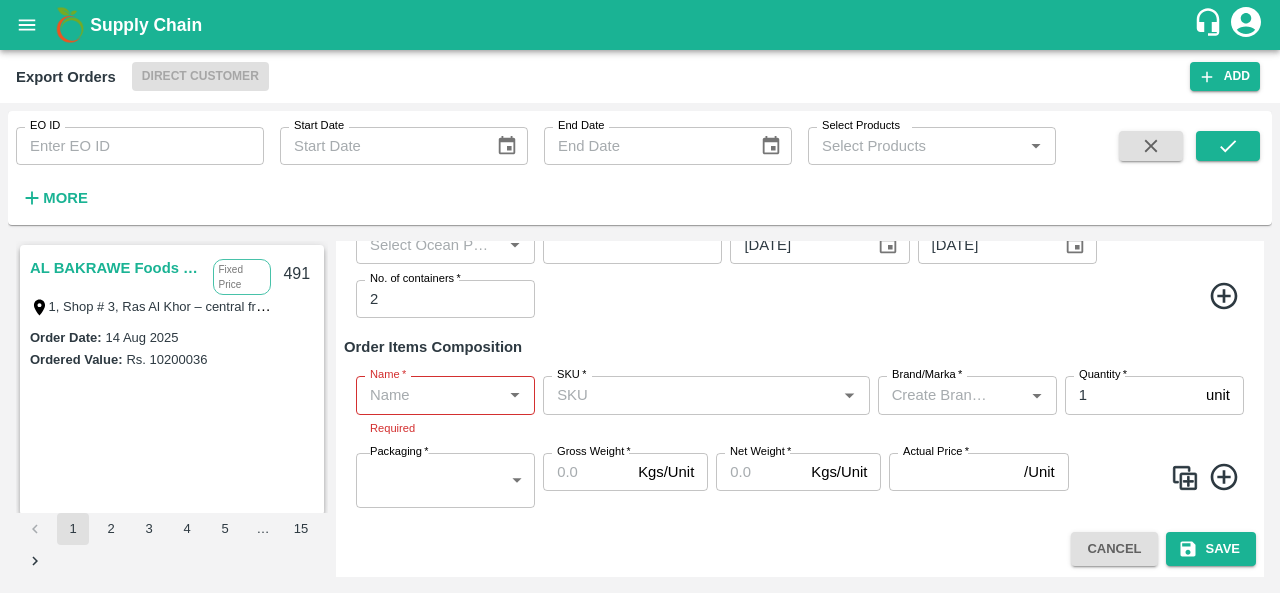 click on "Name   * Name   * Required SKU   * SKU   * Brand/Marka   * Brand/Marka   * Quantity   * 1 unit Quantity Packaging   * ​ Packaging Gross Weight   * Kgs/Unit Gross Weight Net Weight   * Kgs/Unit Net Weight Actual Price   * /Unit Actual Price" at bounding box center [800, 441] 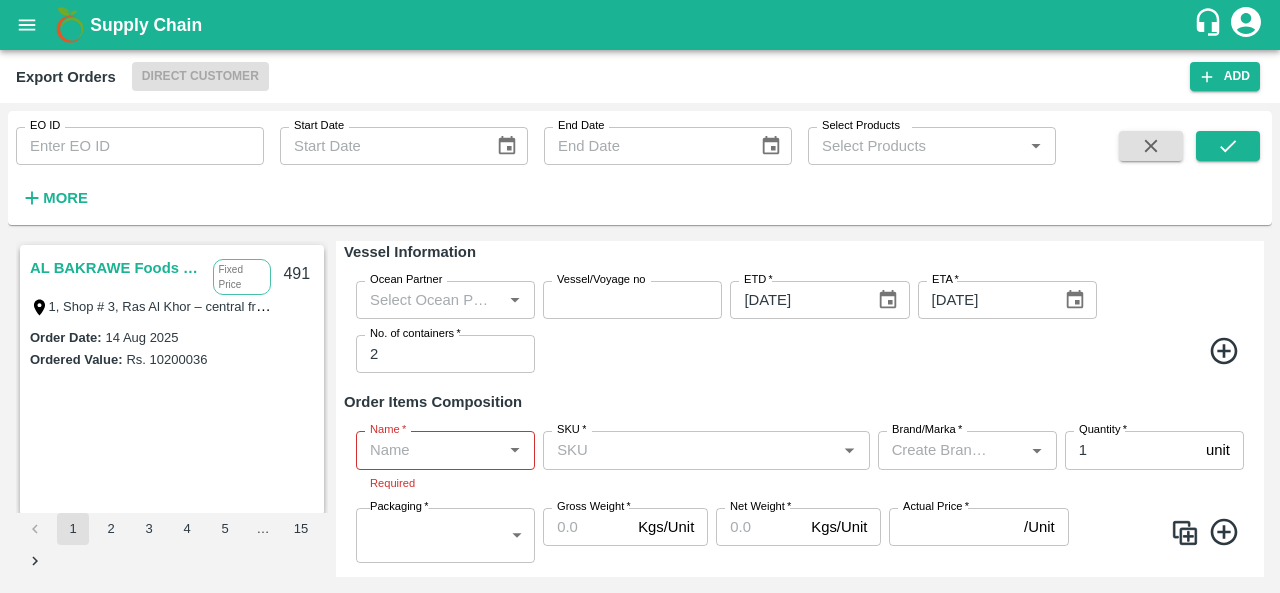 scroll, scrollTop: 581, scrollLeft: 0, axis: vertical 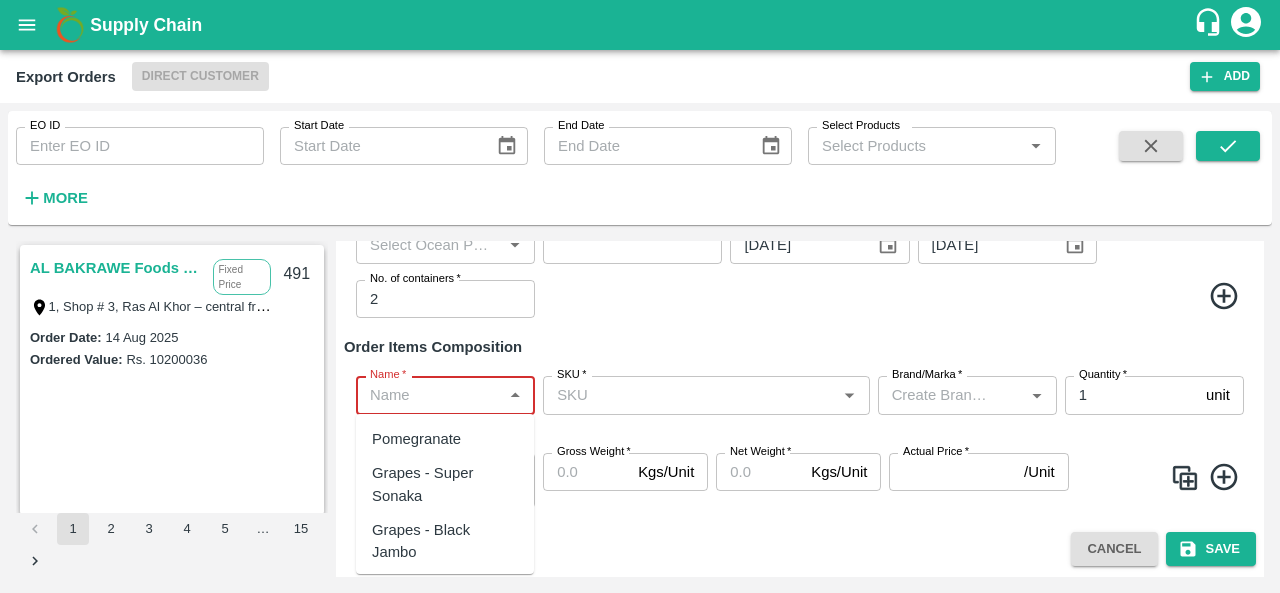 click on "Name   *" at bounding box center (429, 395) 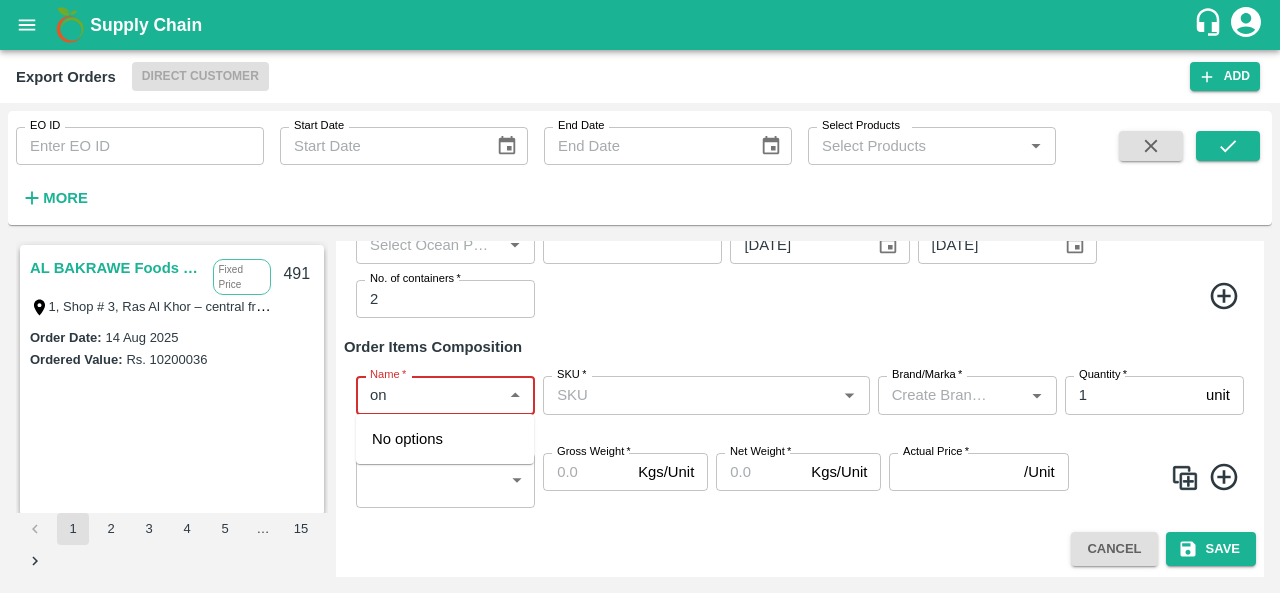 type on "o" 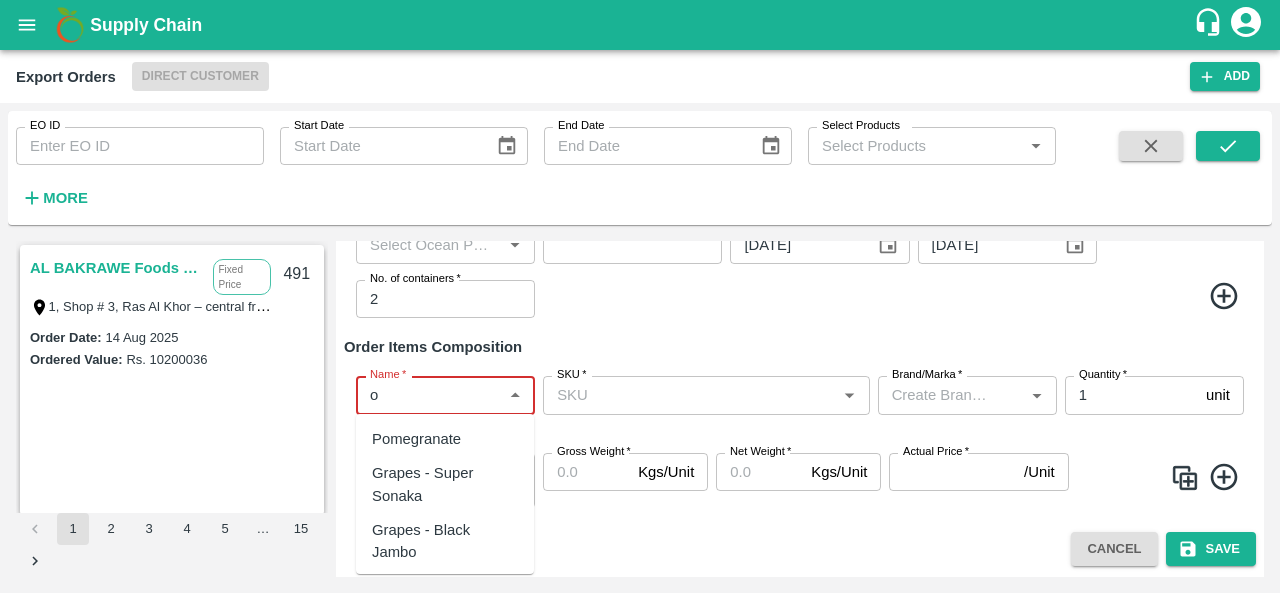type 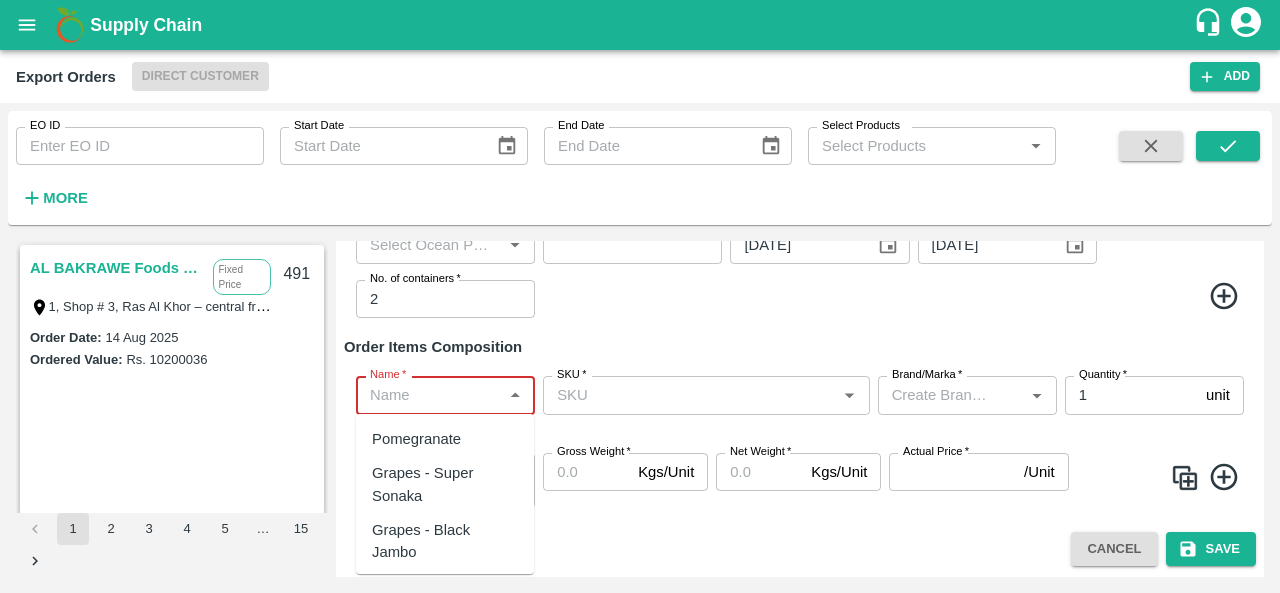 click on "SKU   *" at bounding box center [706, 395] 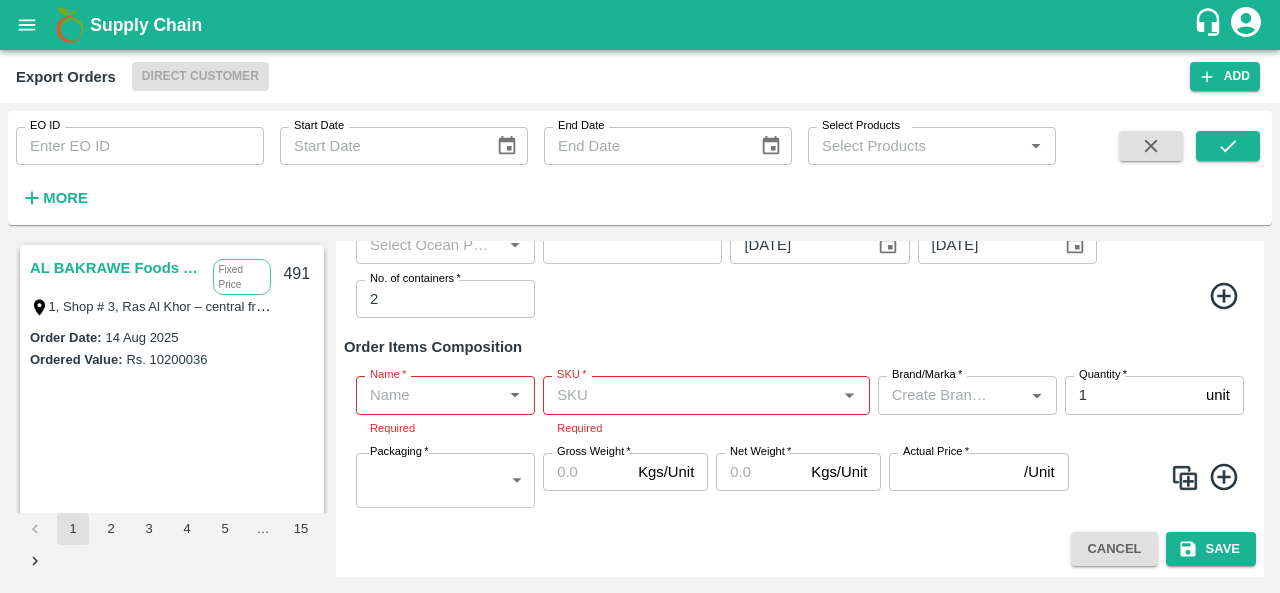 click on "Order Items Composition" at bounding box center (800, 347) 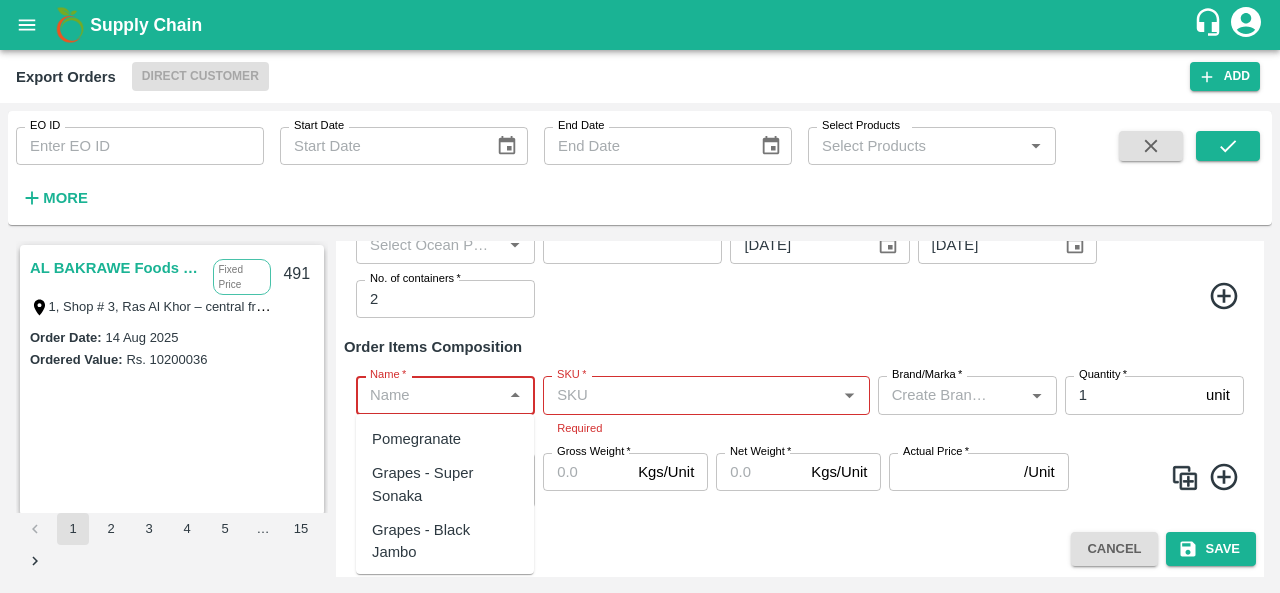 click on "Name   *" at bounding box center [429, 395] 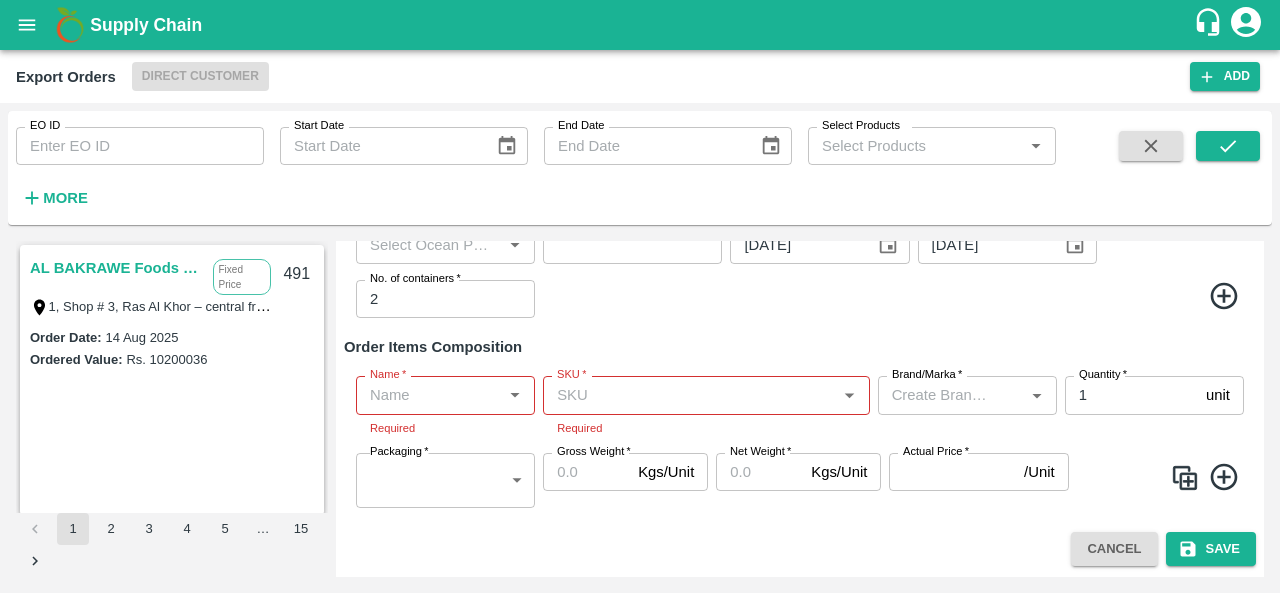 click on "Ocean Partner Ocean Partner Vessel/Voyage no Vessel/Voyage no ETD   * [DATE] ETD ETA   * [DATE] No. of containers   * [NUMBER] No. of containers" at bounding box center (800, 272) 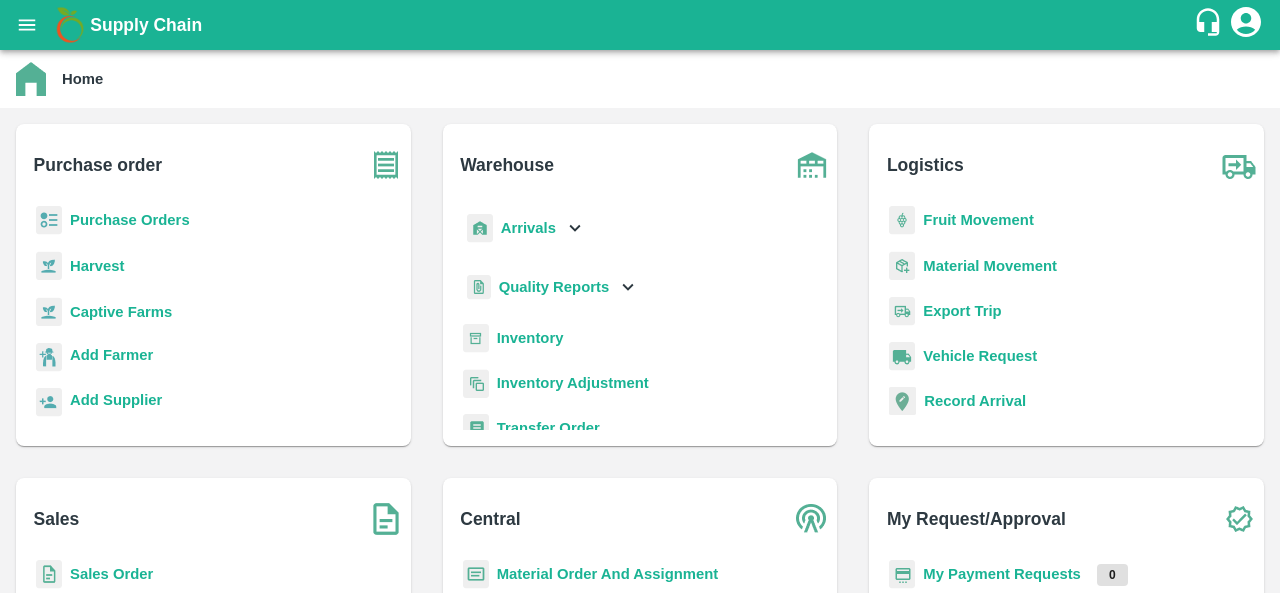 scroll, scrollTop: 0, scrollLeft: 0, axis: both 